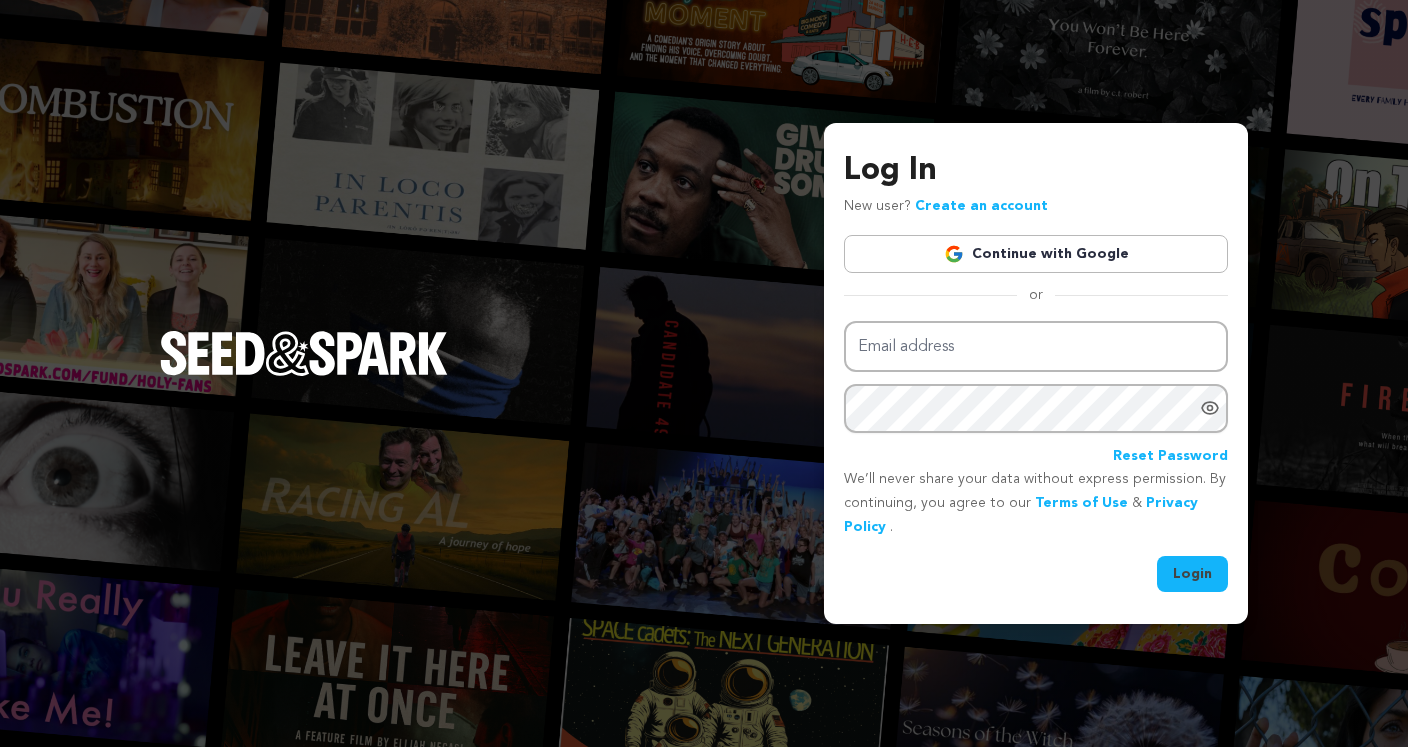 scroll, scrollTop: 0, scrollLeft: 0, axis: both 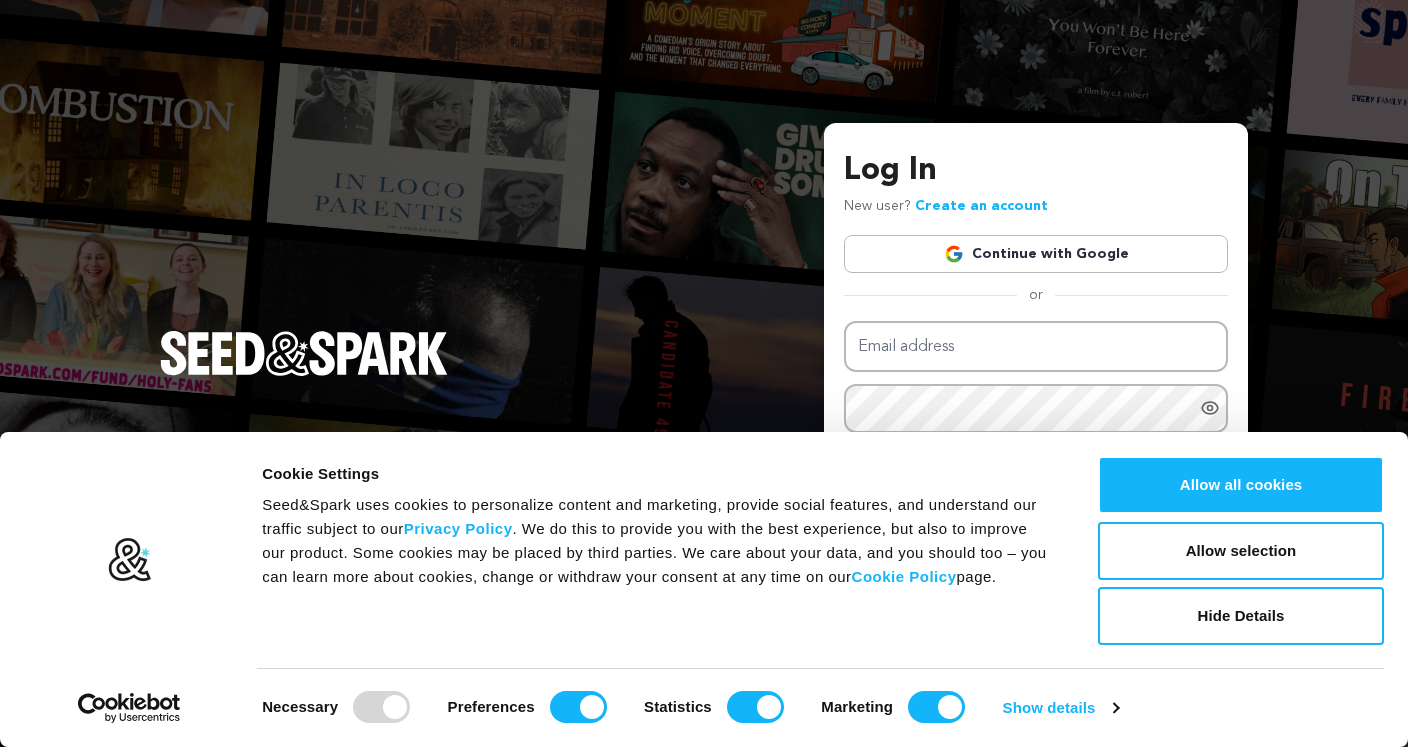 click on "Continue with Google" at bounding box center [1036, 254] 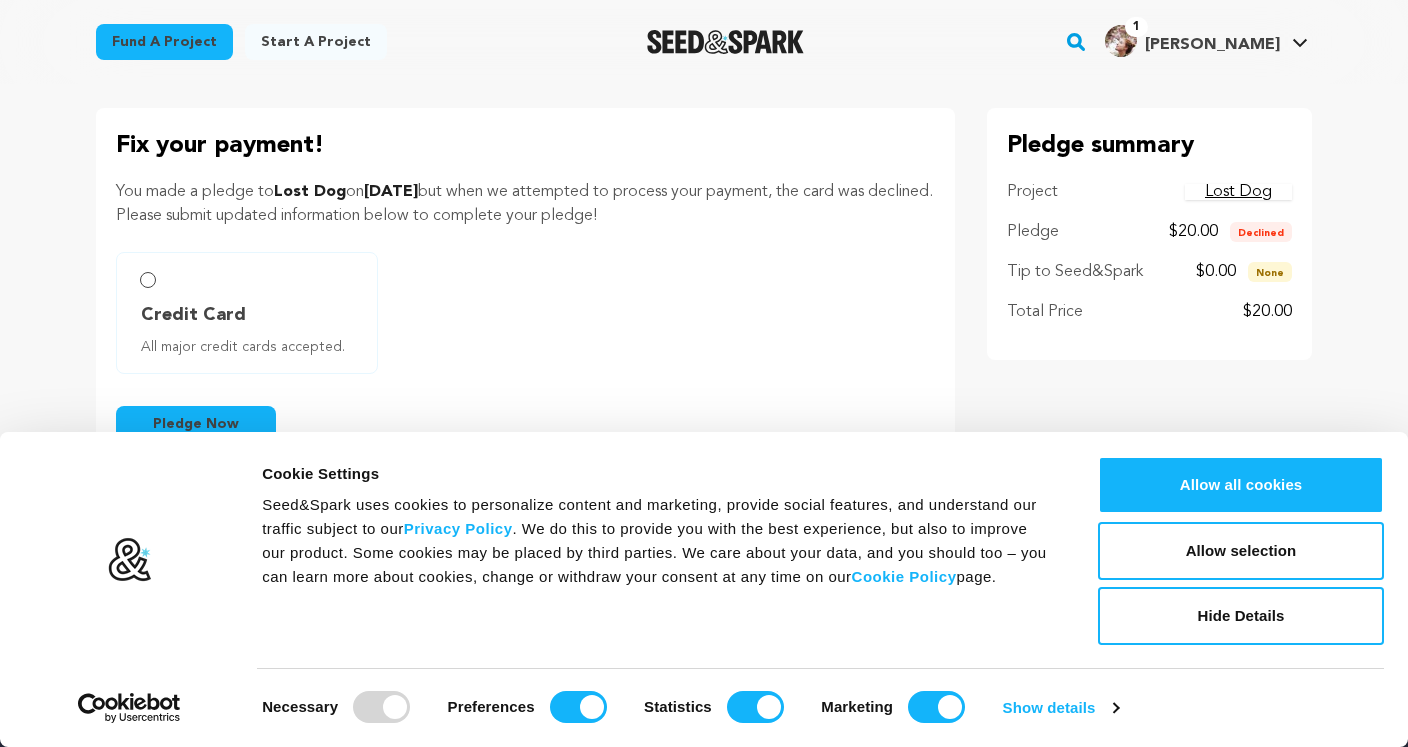 scroll, scrollTop: 0, scrollLeft: 0, axis: both 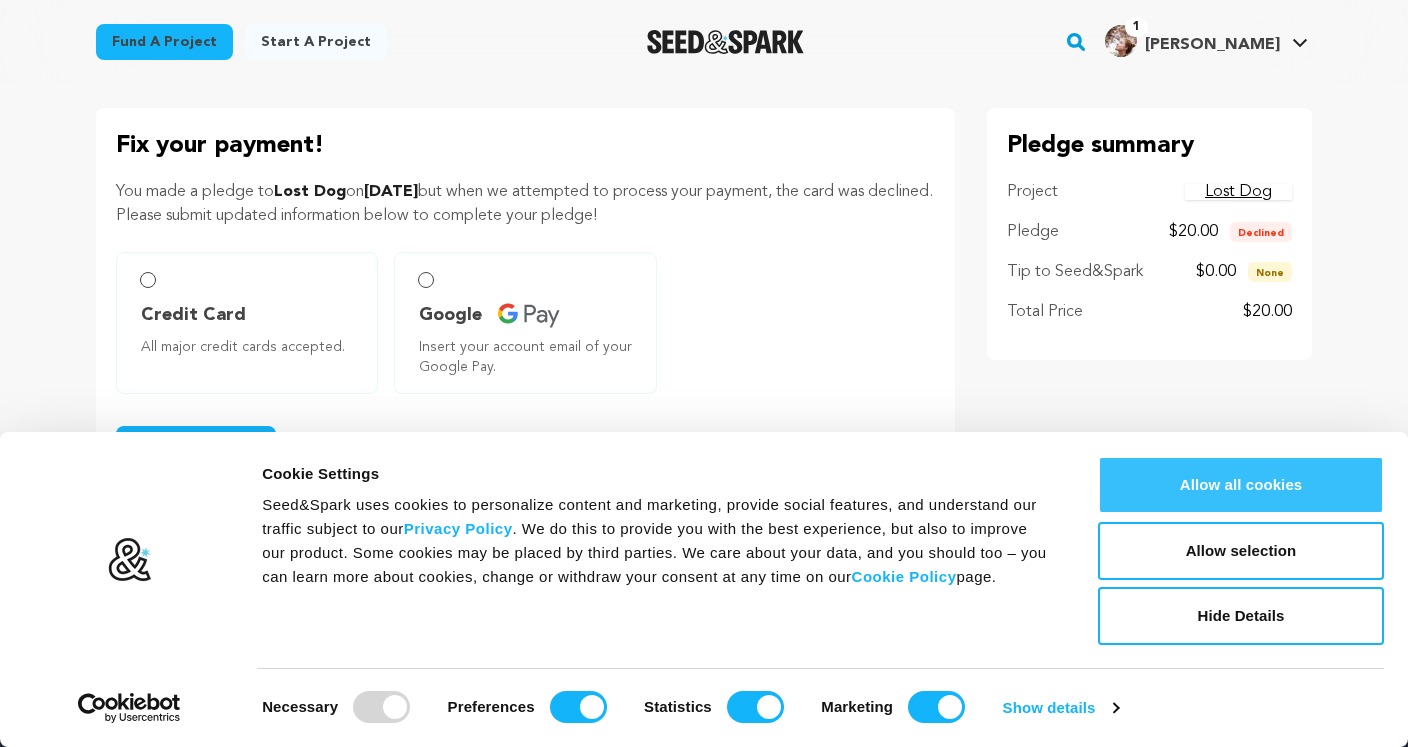 click on "Allow all cookies" at bounding box center (1241, 485) 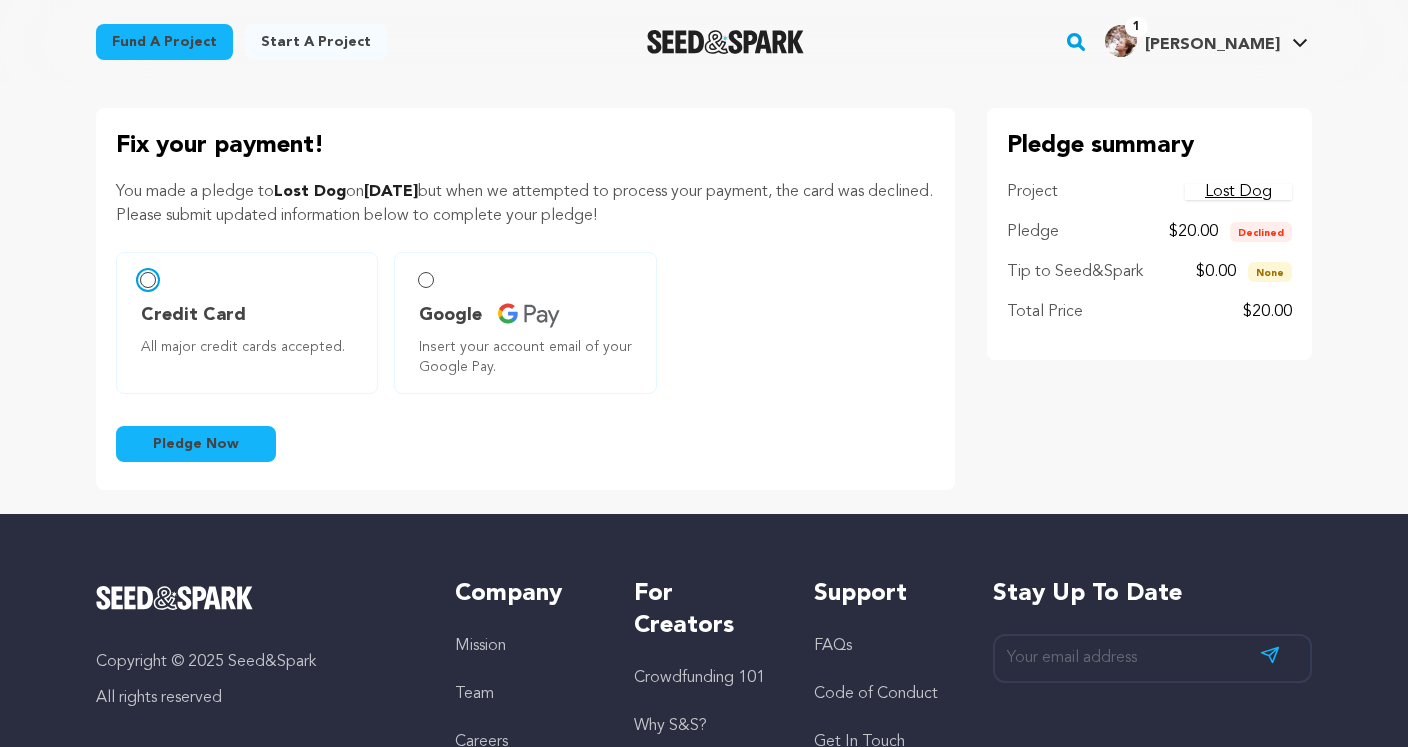 click on "Credit Card
All major credit cards accepted." at bounding box center (148, 280) 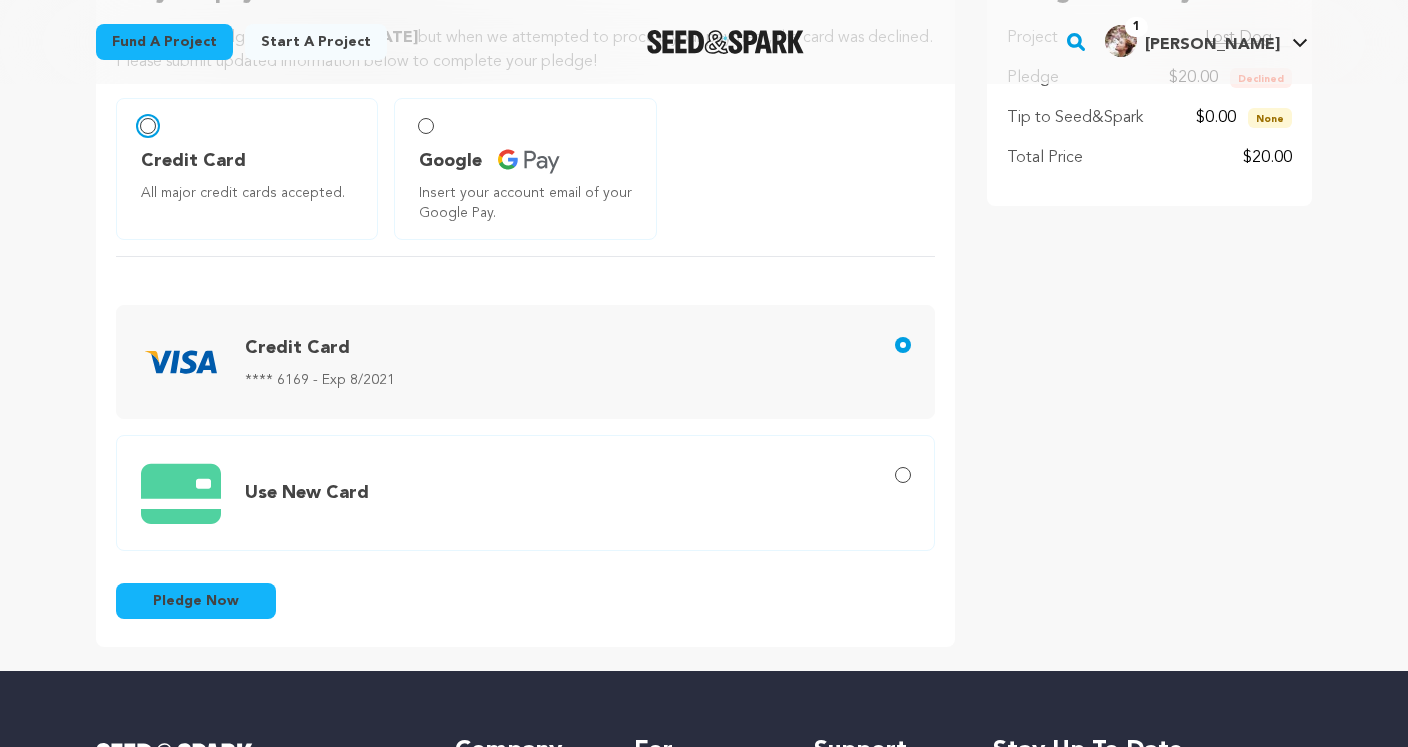 scroll, scrollTop: 190, scrollLeft: 0, axis: vertical 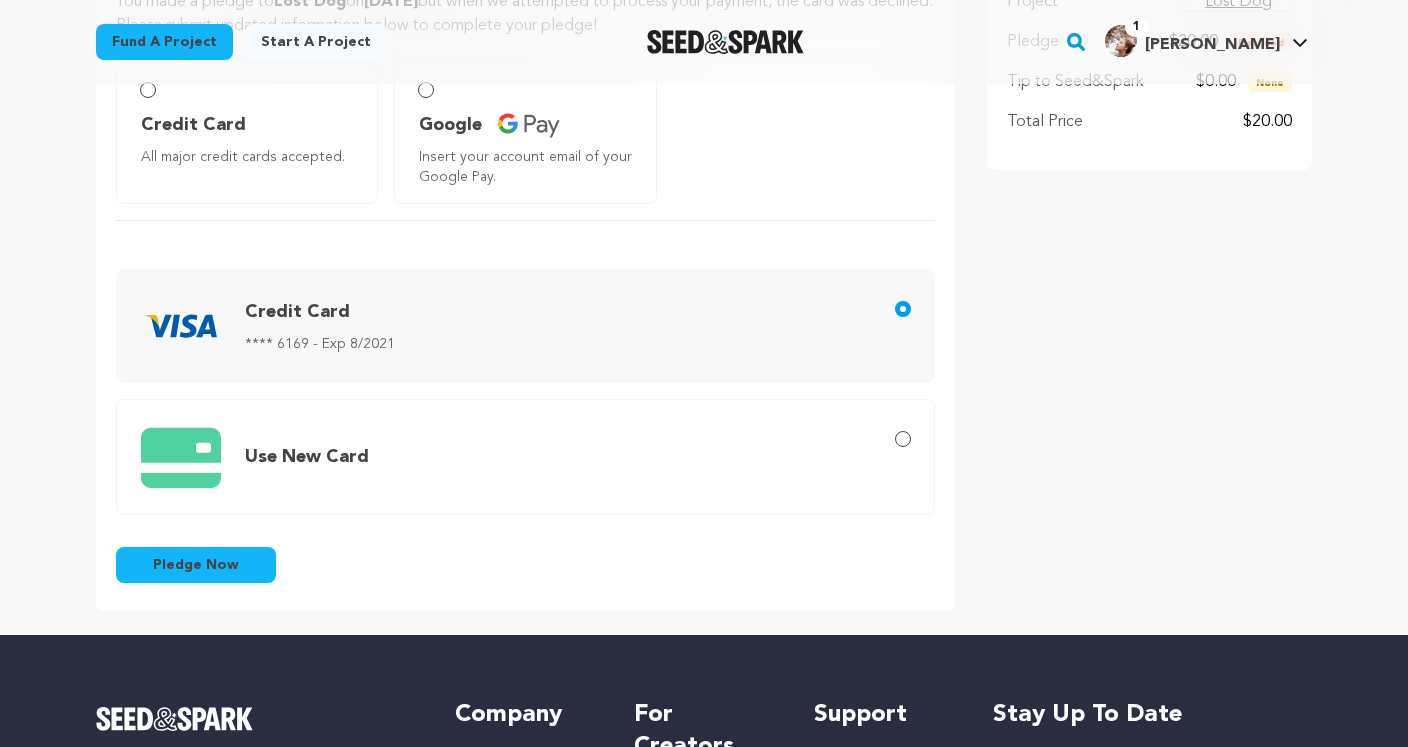 click on "Use New Card" at bounding box center [307, 457] 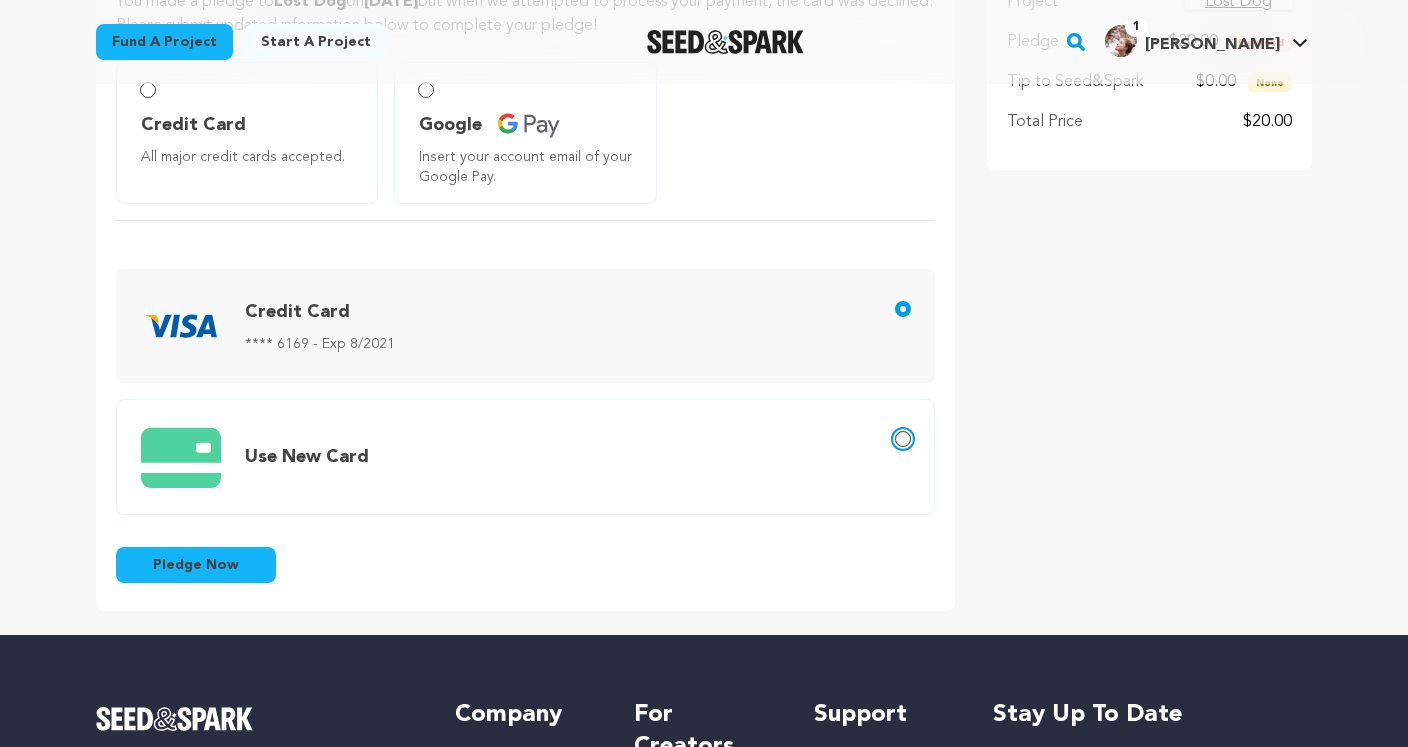 click on "Use New Card" at bounding box center (903, 439) 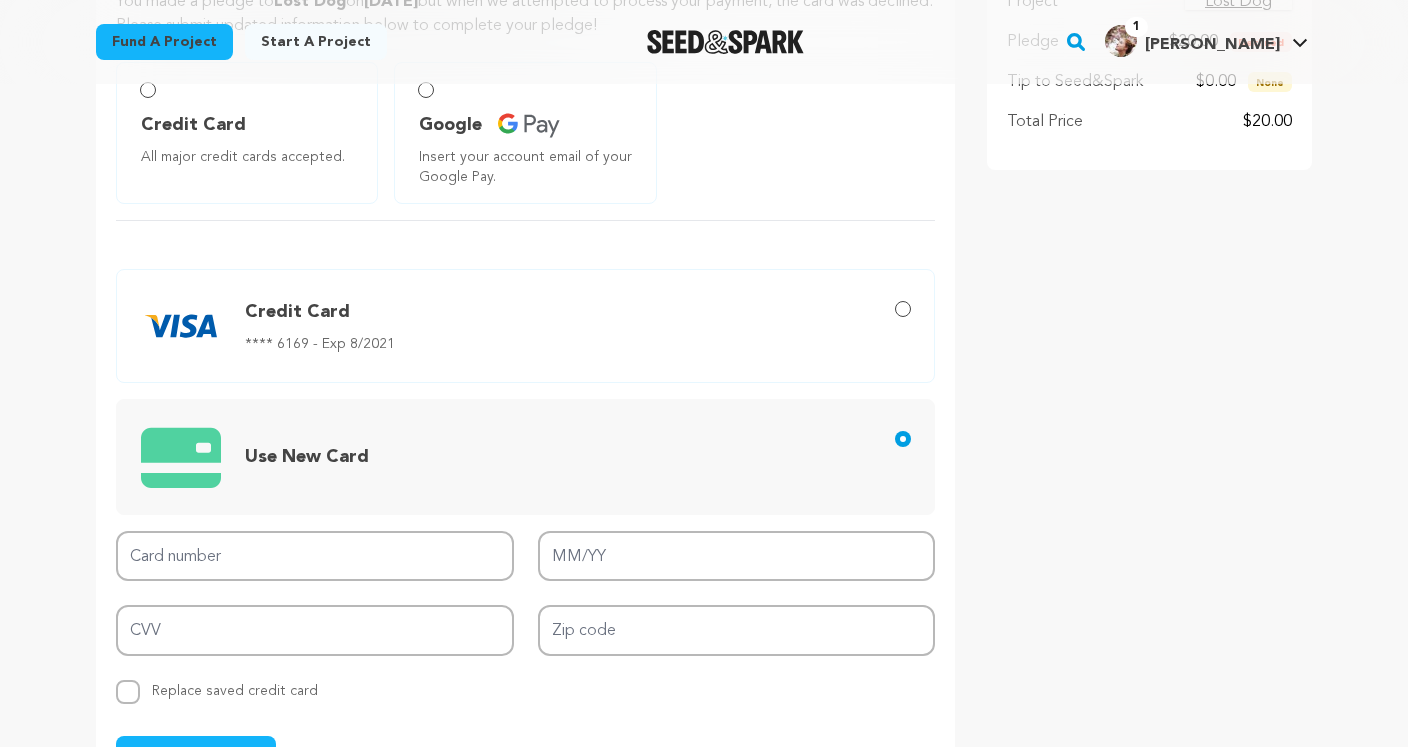 click on "Card number
MM/YY
CVV
Zip code
Replace saved credit card
Save this credit card" at bounding box center (525, 618) 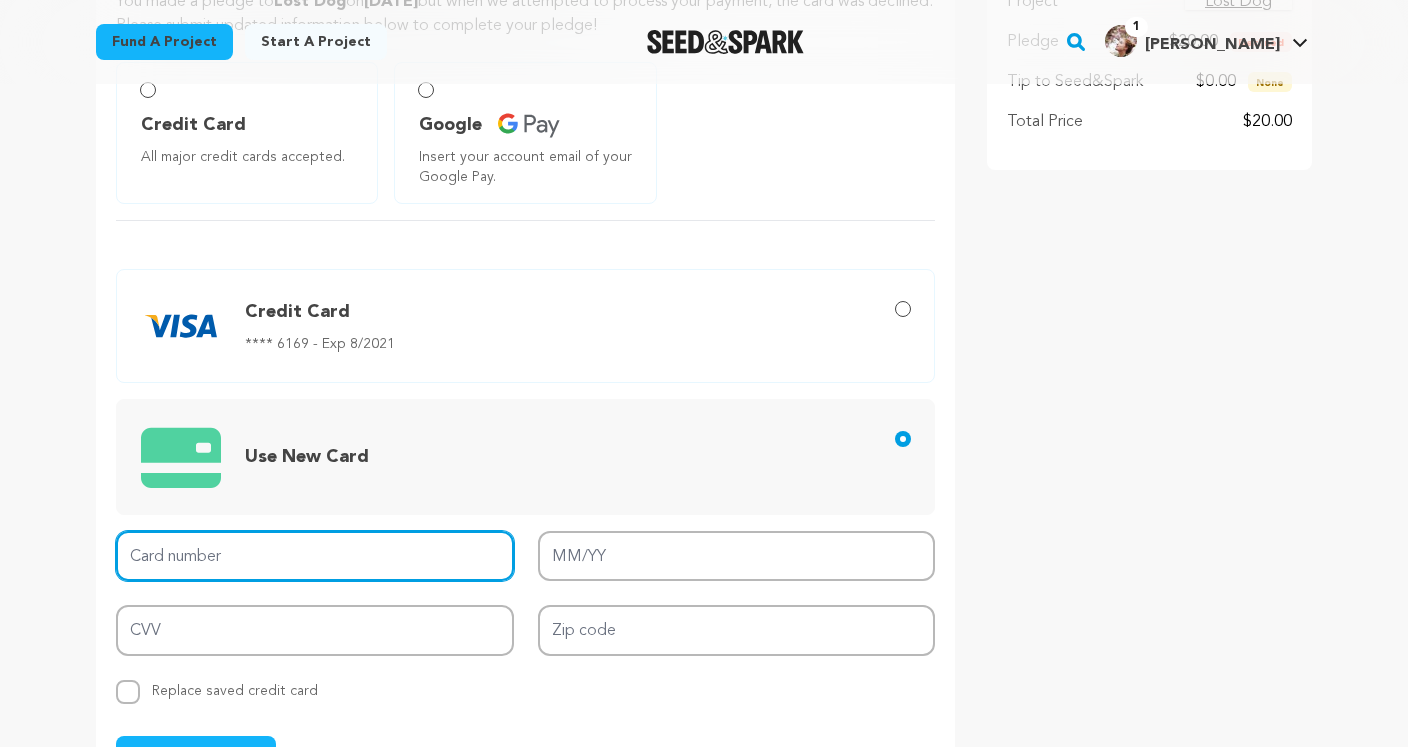 click on "Card number" at bounding box center [315, 556] 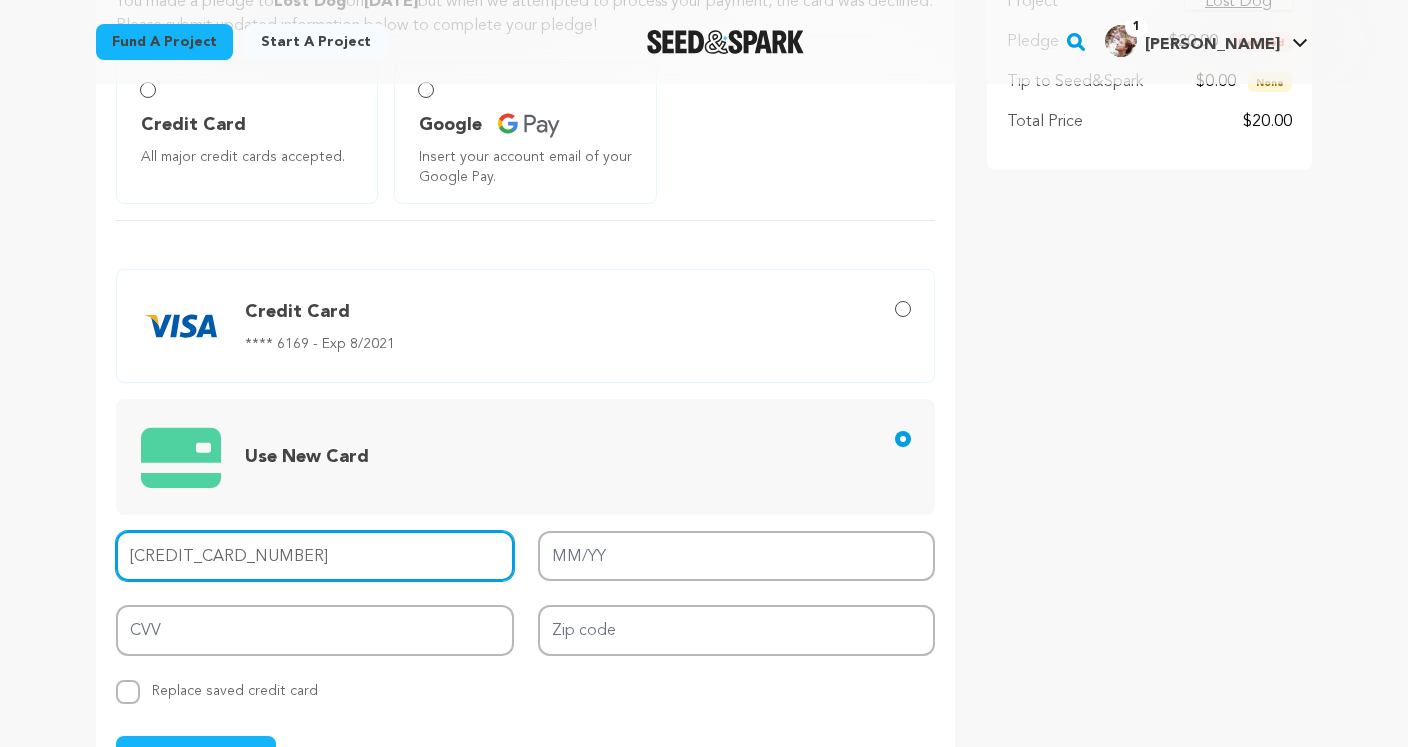 type on "[CREDIT_CARD_NUMBER]" 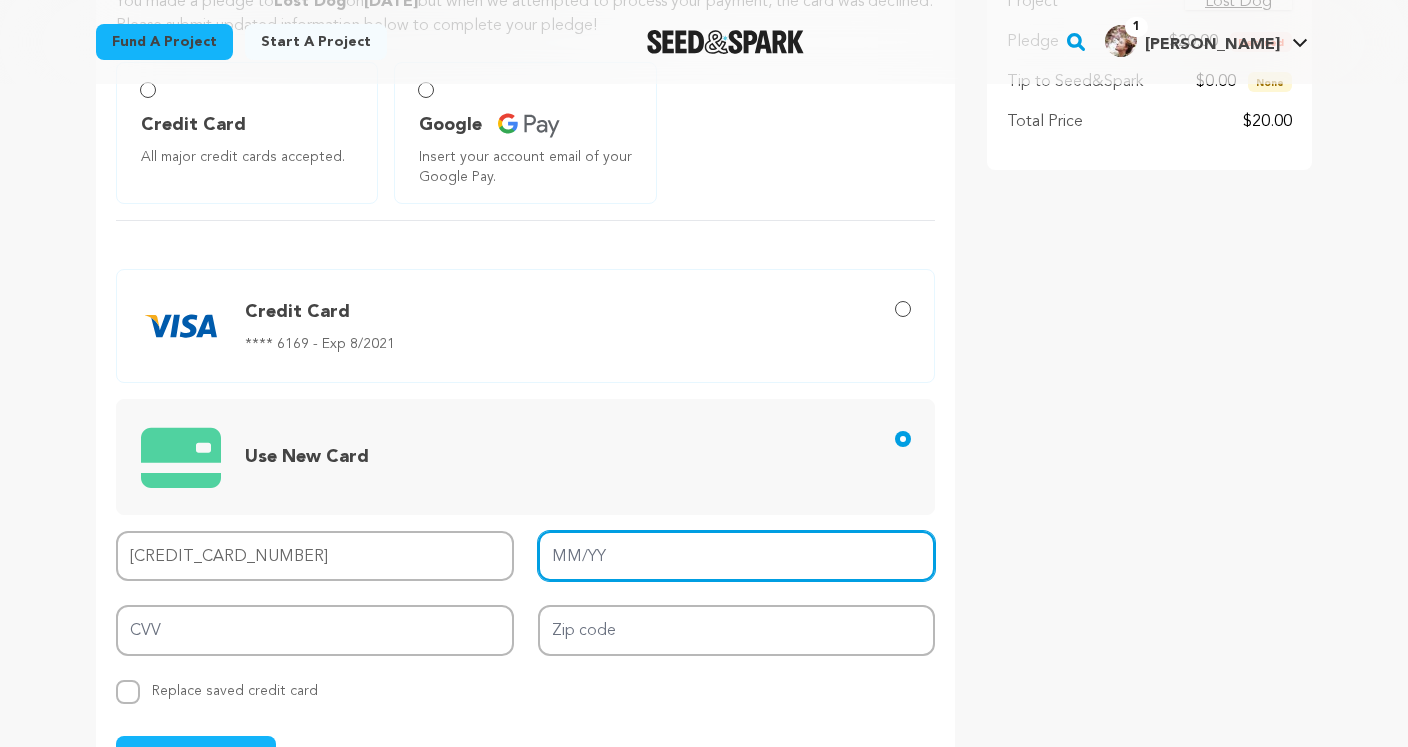 type on "10/29" 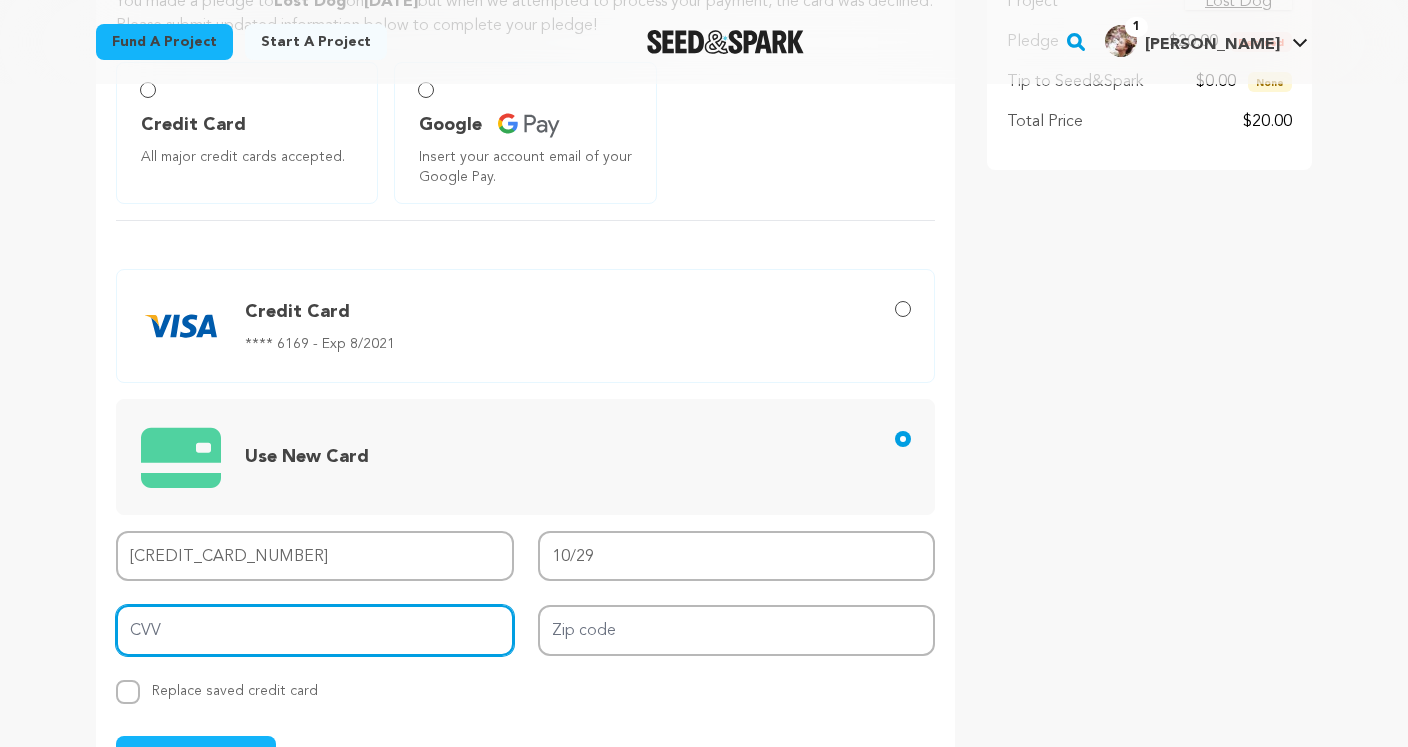 type on "819" 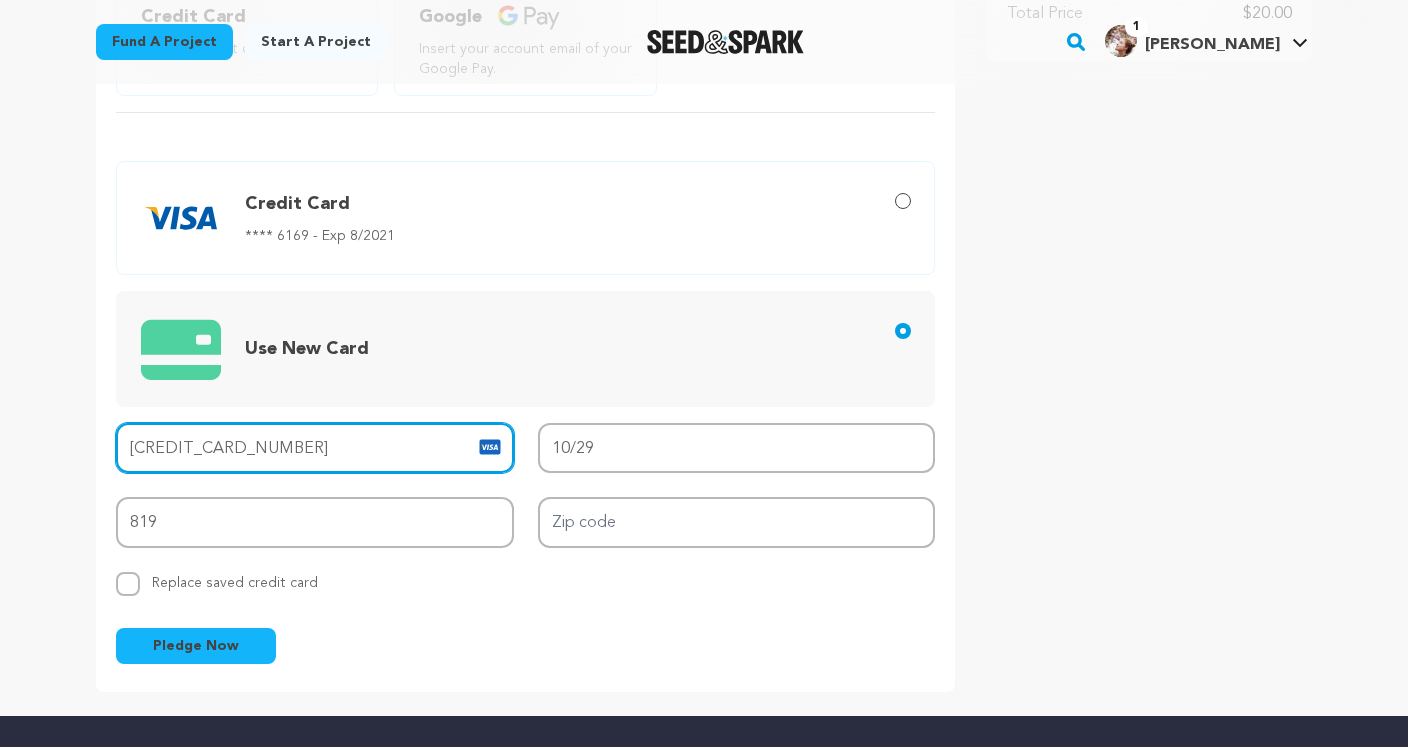 scroll, scrollTop: 300, scrollLeft: 0, axis: vertical 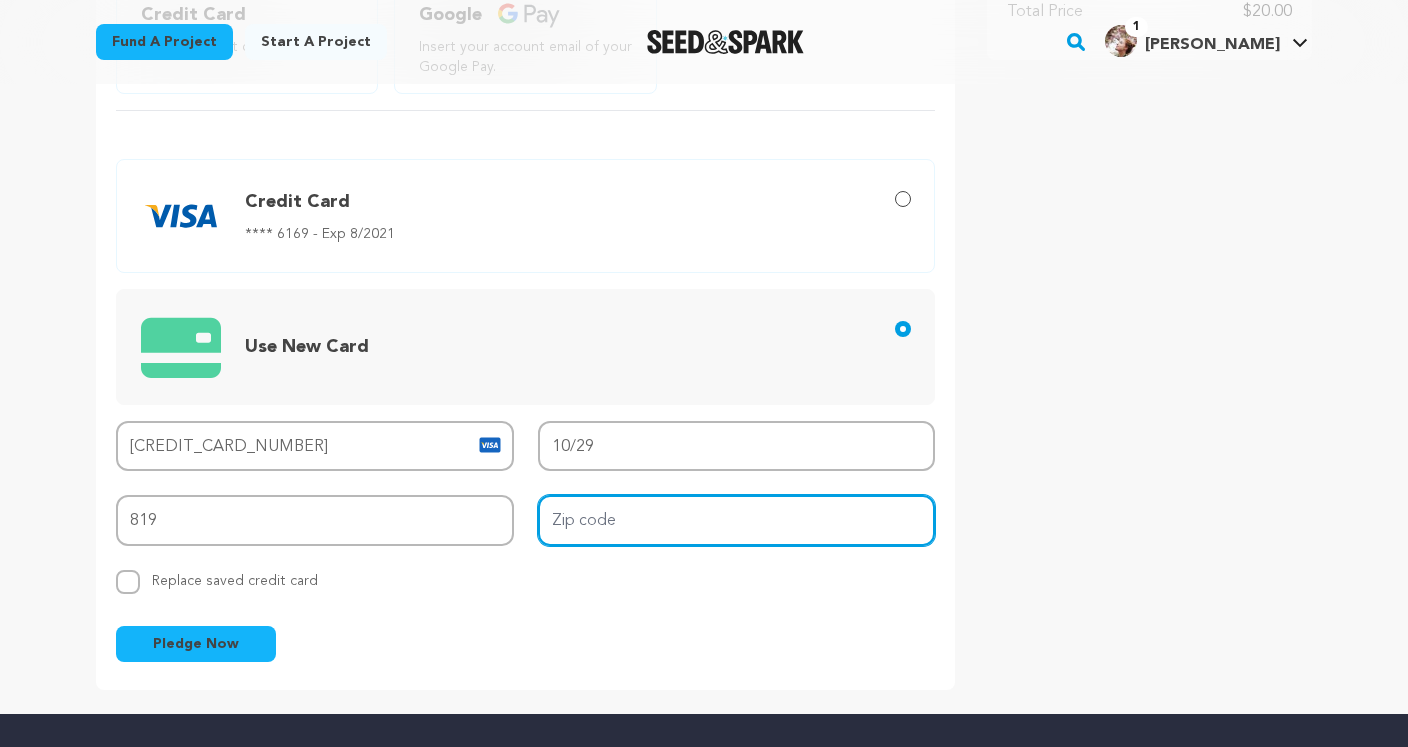 click on "Zip code" at bounding box center [737, 520] 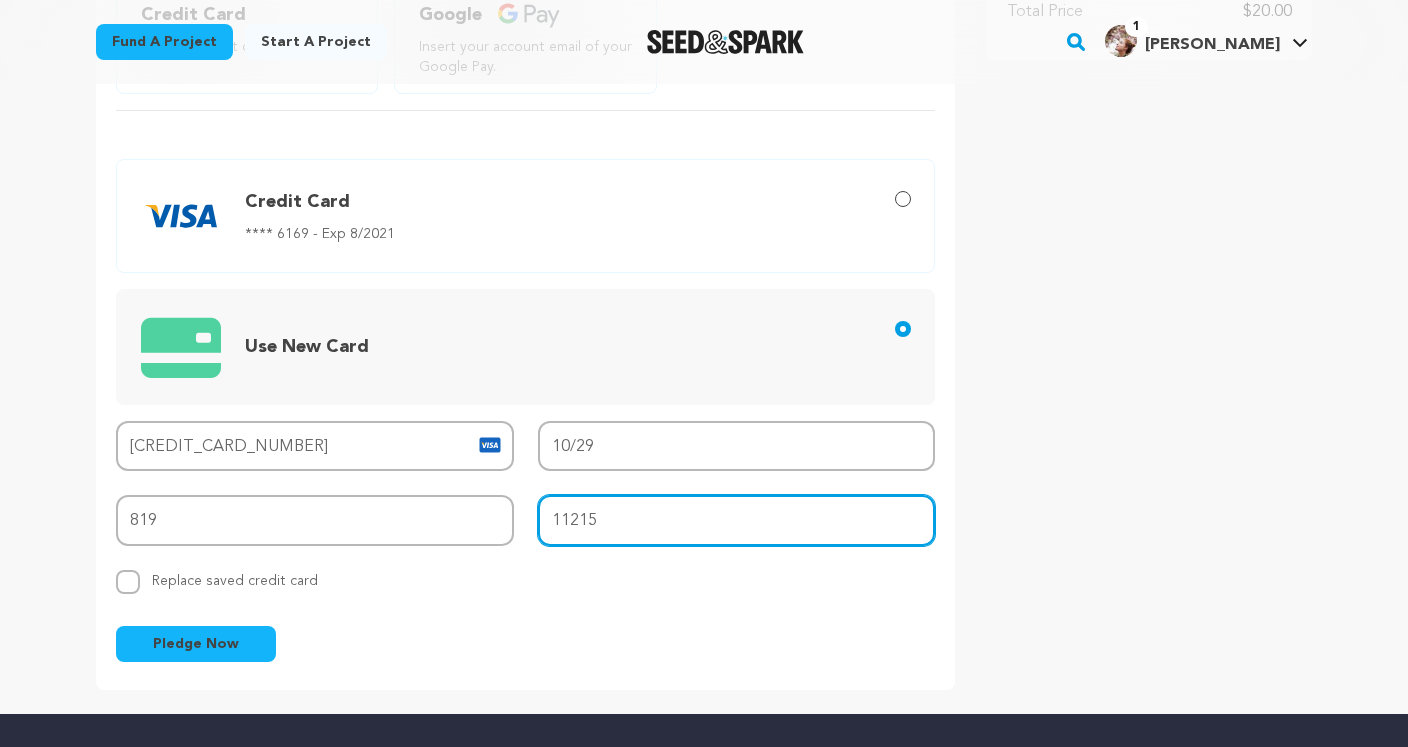type on "11215" 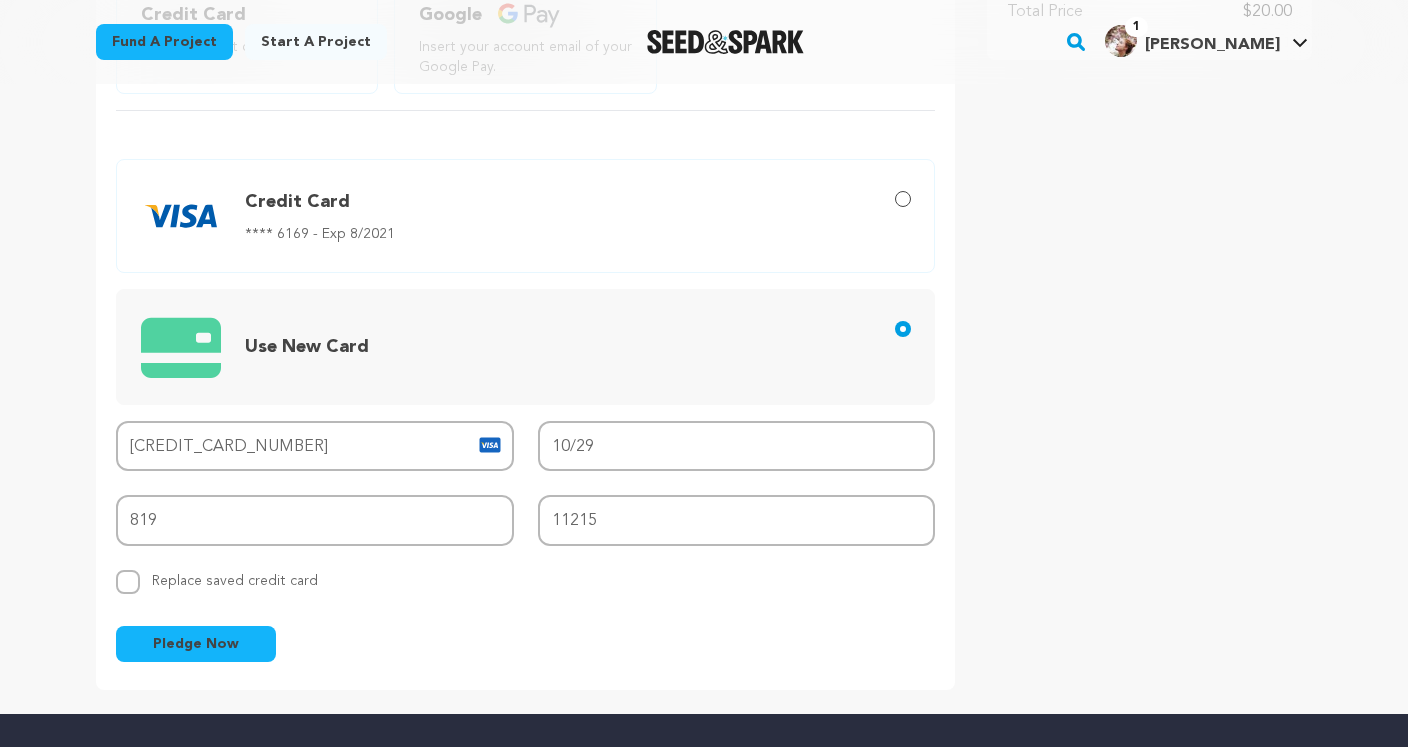 click on "Pledge Now" at bounding box center (196, 644) 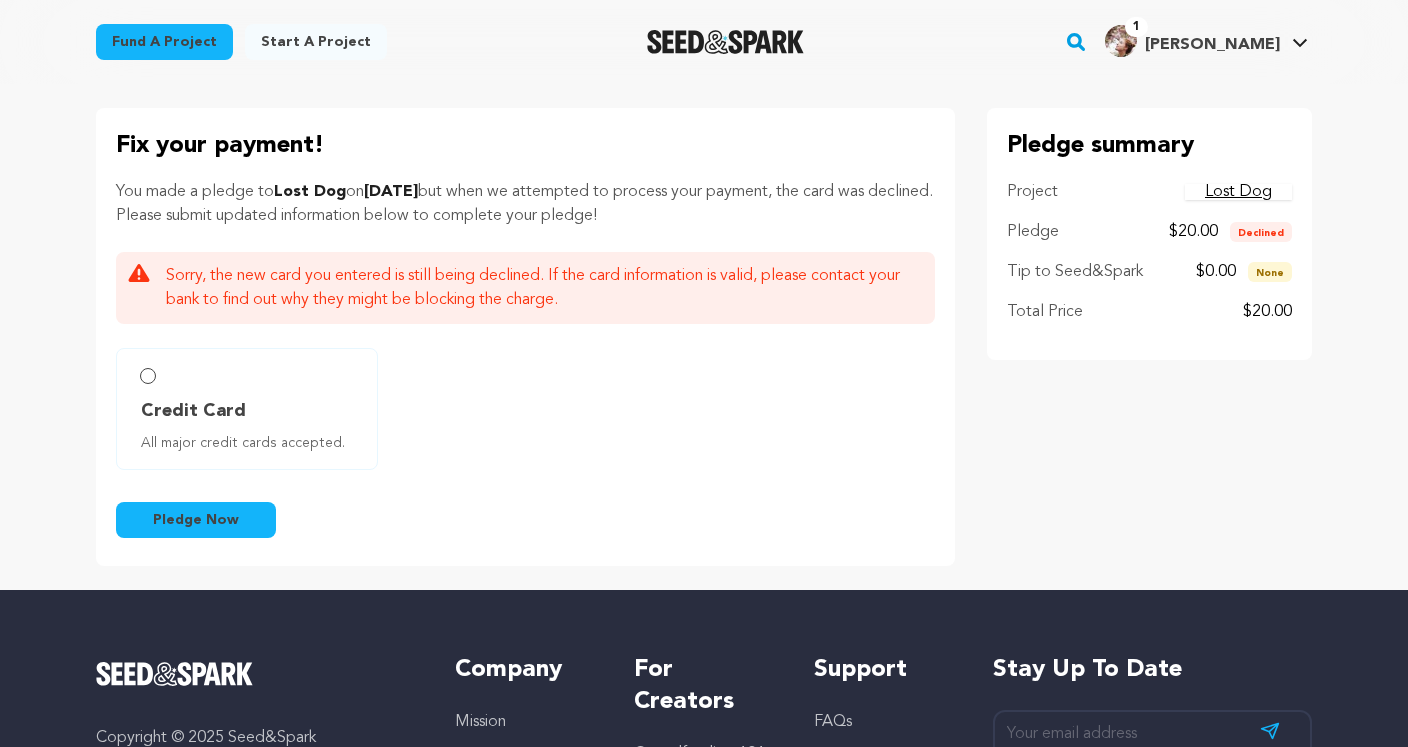 scroll, scrollTop: 0, scrollLeft: 0, axis: both 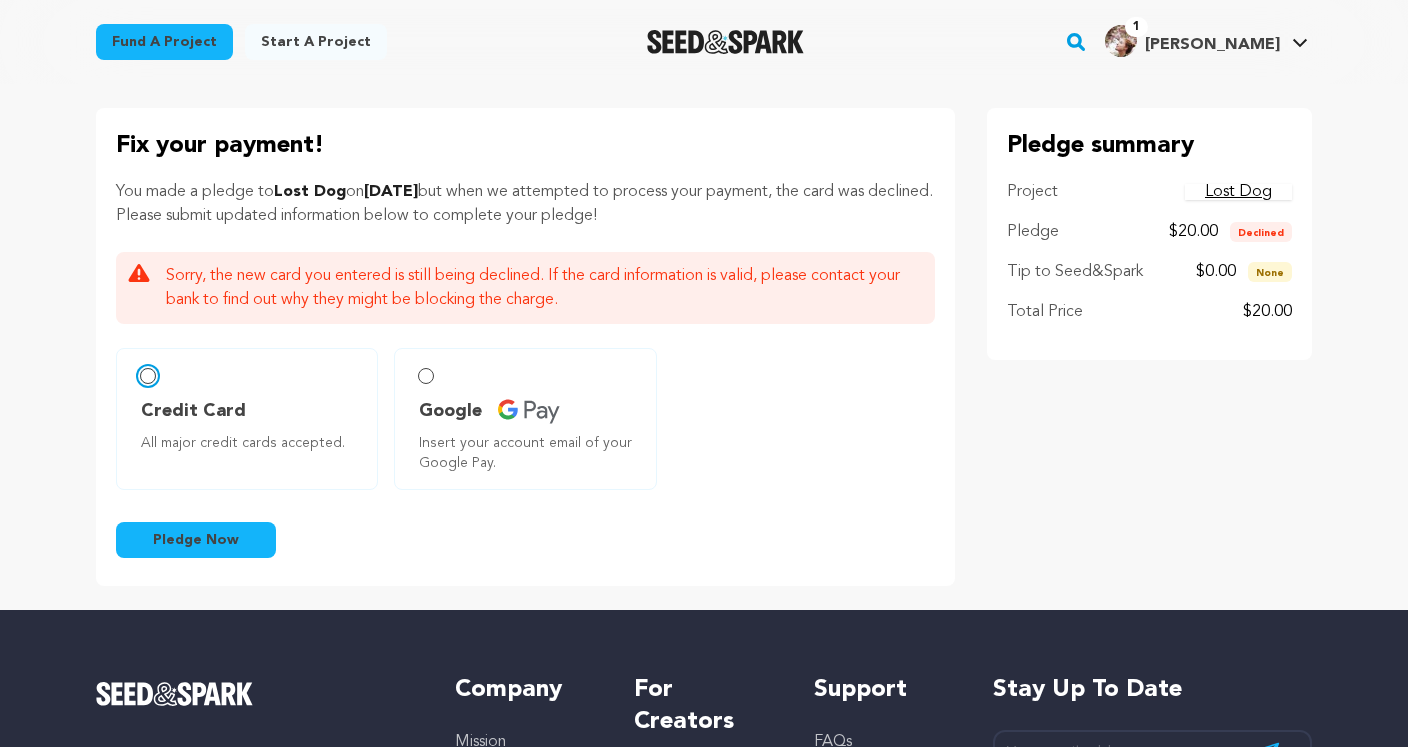 click on "Credit Card
All major credit cards accepted." at bounding box center [148, 376] 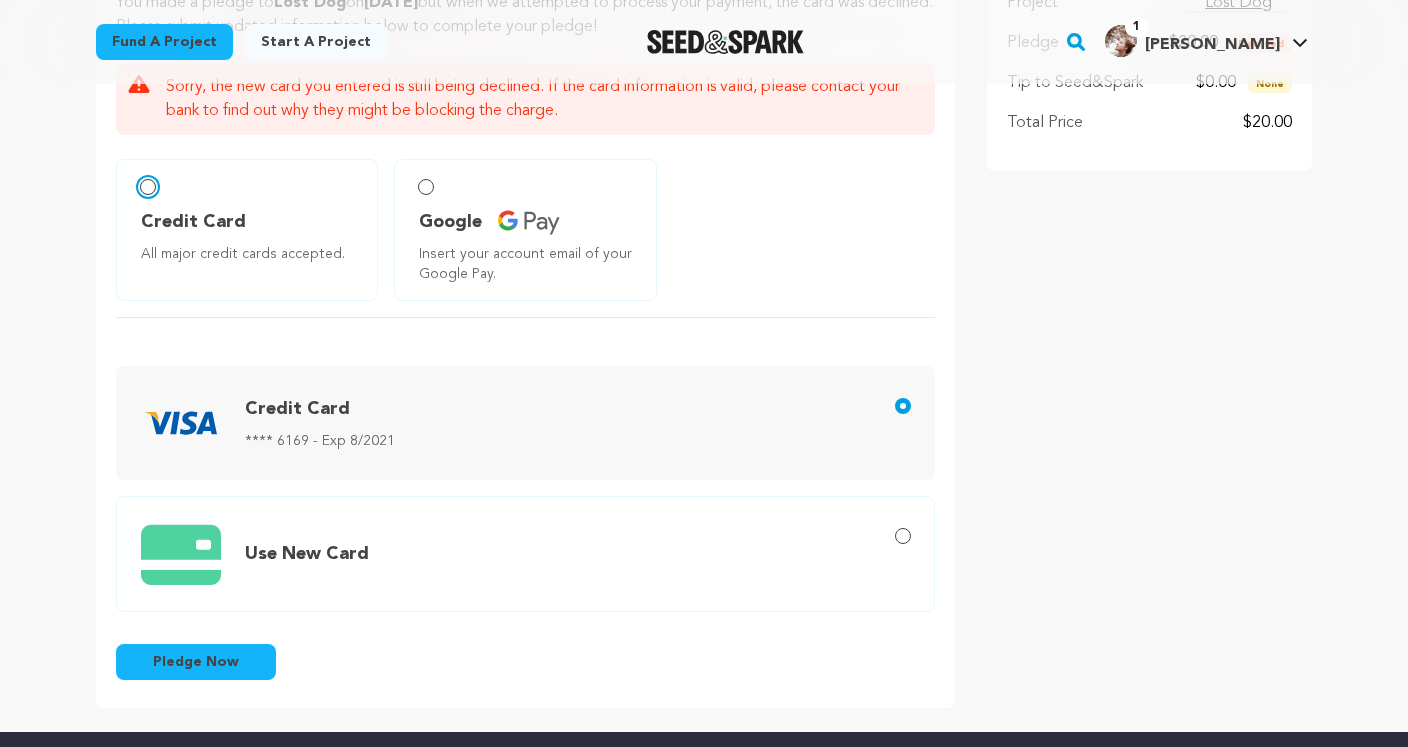 scroll, scrollTop: 185, scrollLeft: 0, axis: vertical 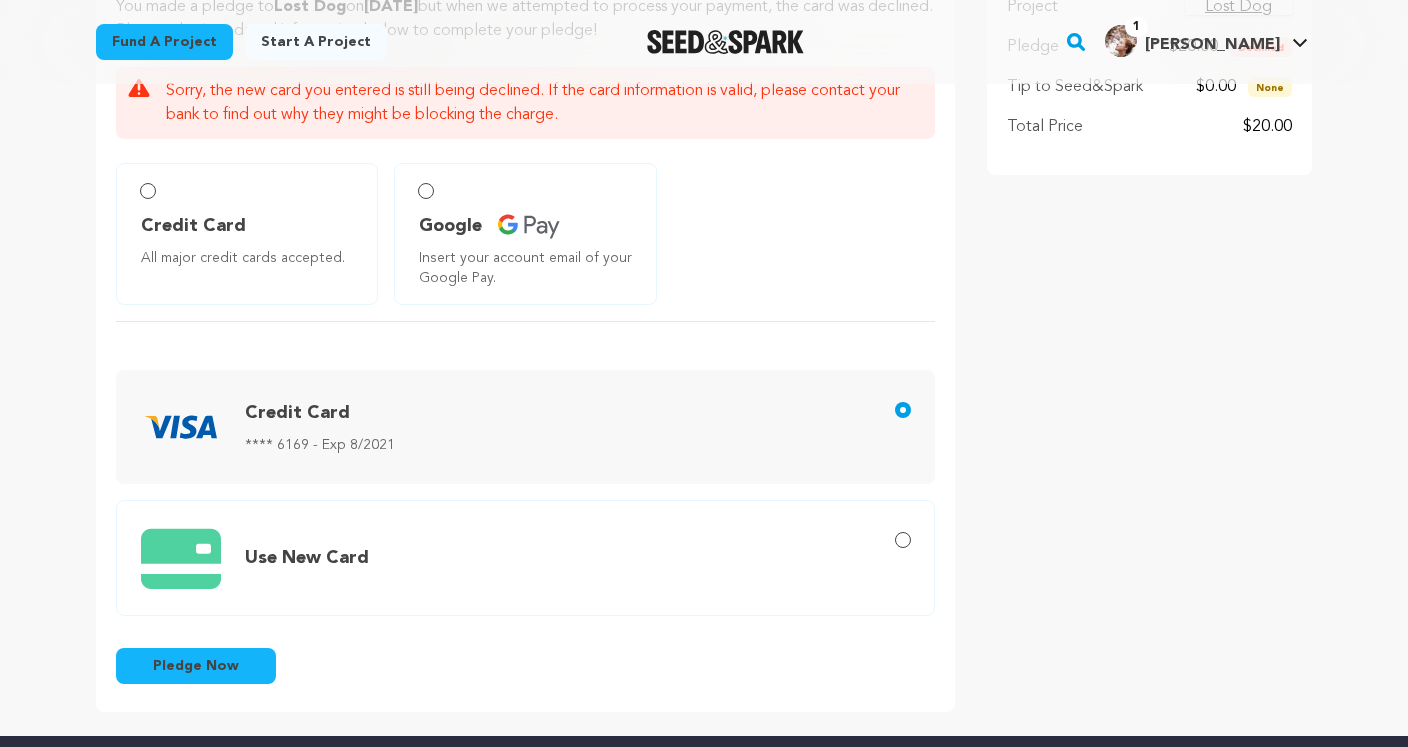 click on "Use New Card" at bounding box center (307, 558) 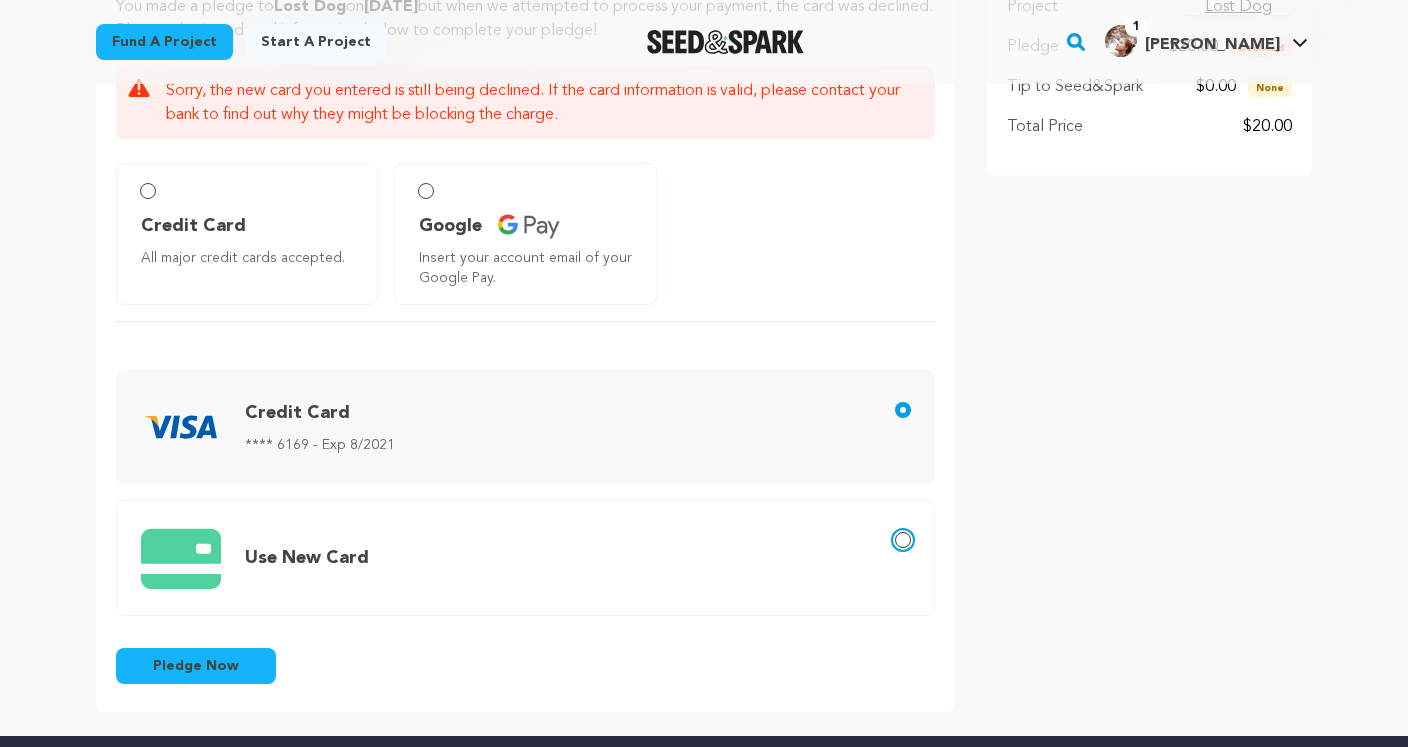 click on "Use New Card" at bounding box center [903, 540] 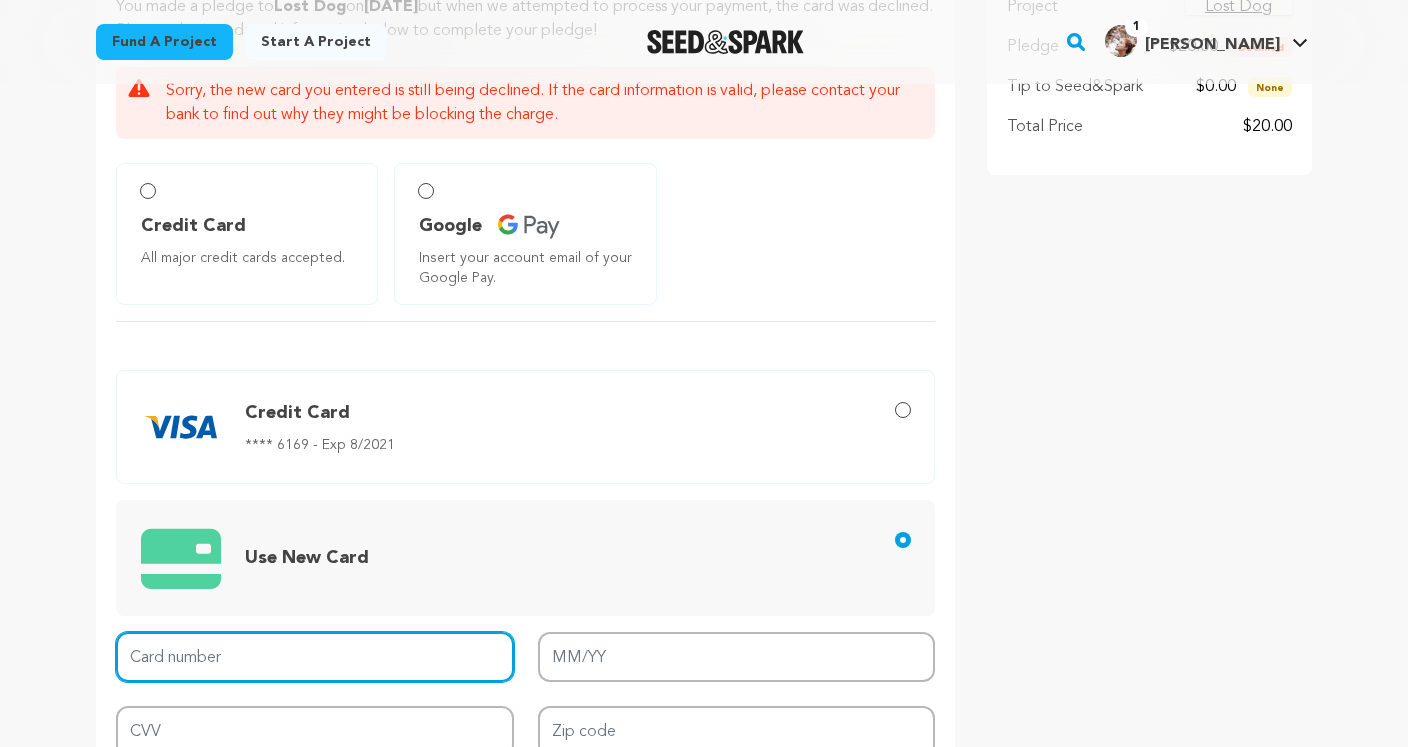 click on "Card number" at bounding box center [315, 657] 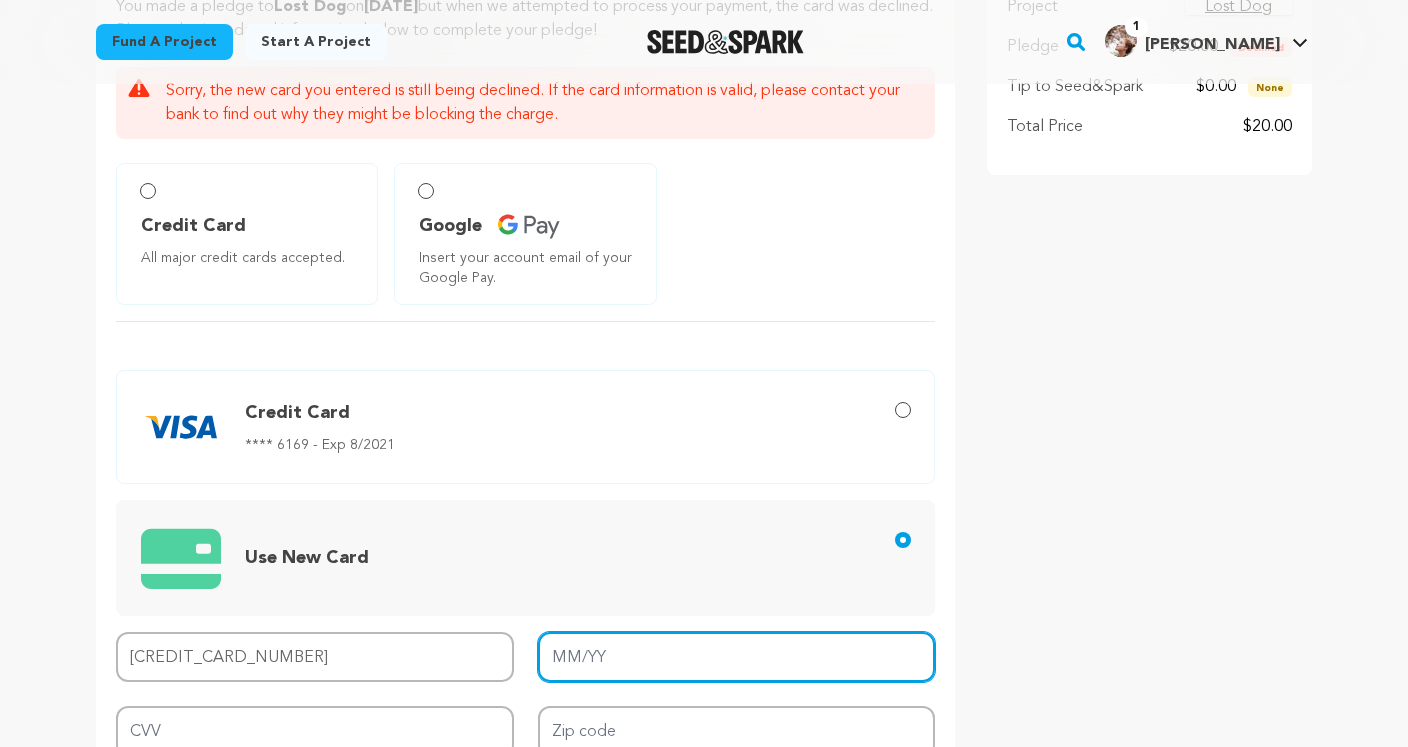 type on "[CREDIT_CARD_NUMBER]" 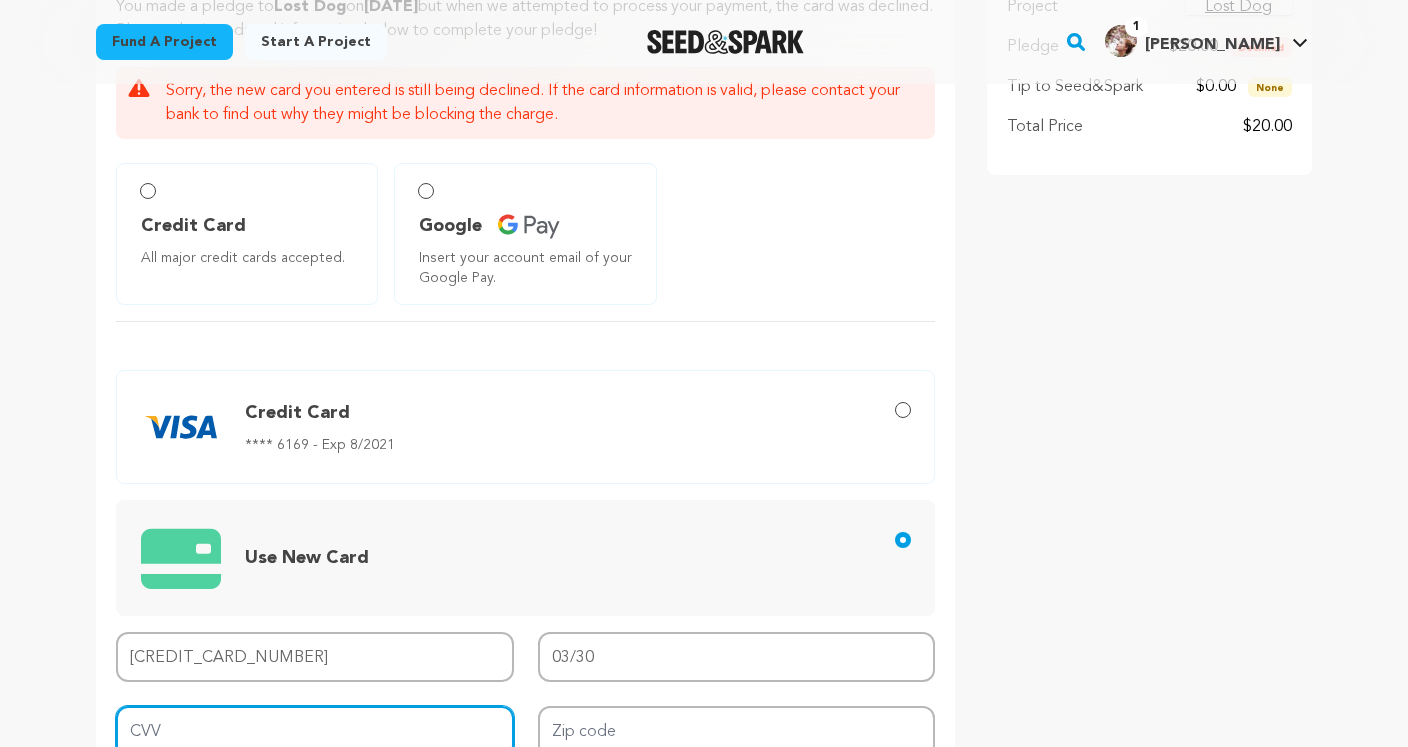 type on "863" 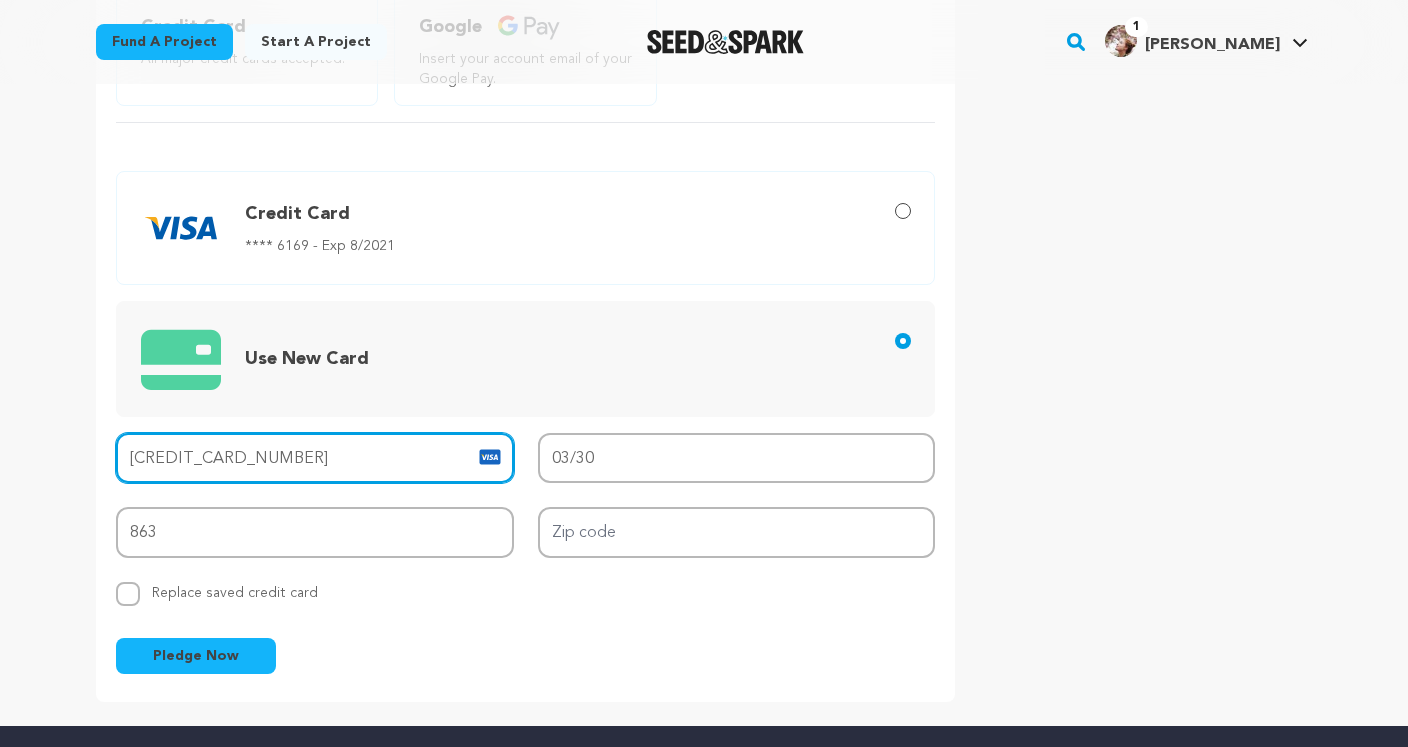 scroll, scrollTop: 385, scrollLeft: 0, axis: vertical 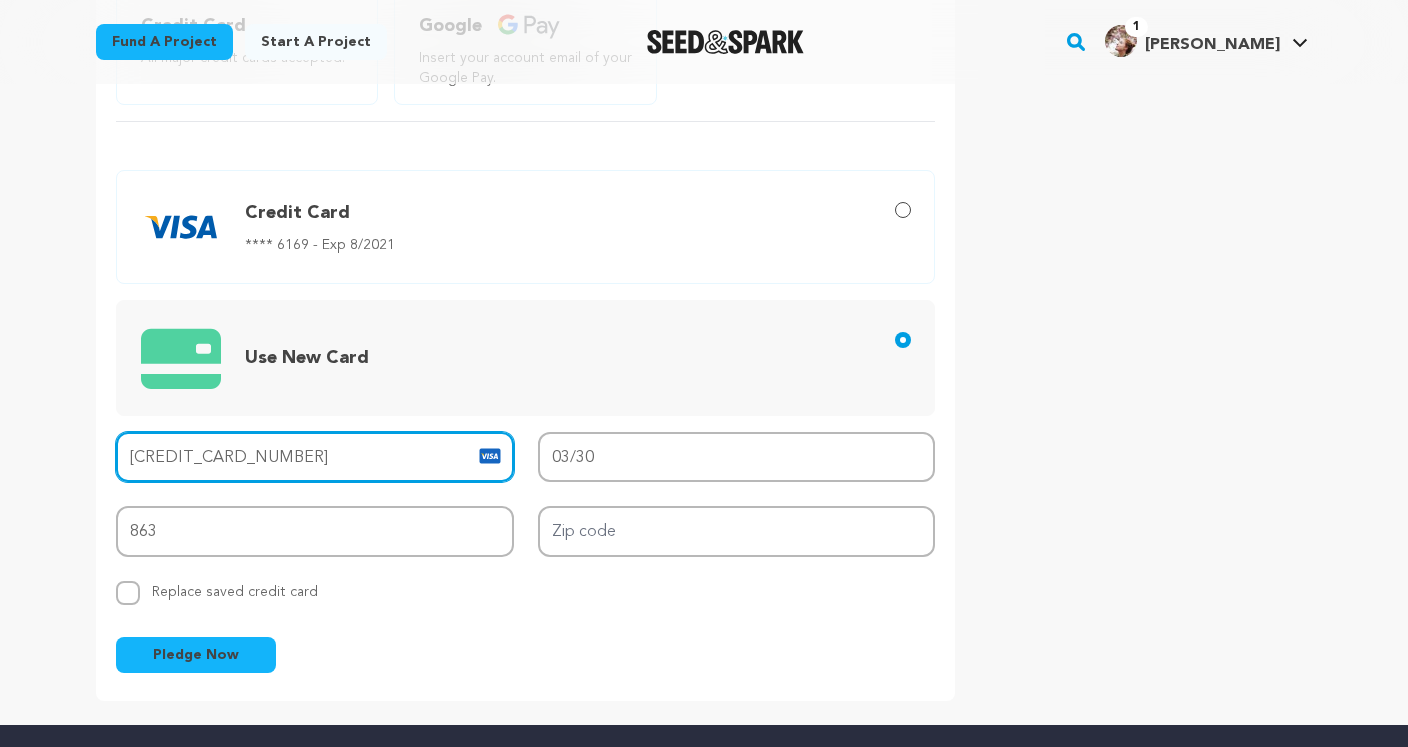 drag, startPoint x: 348, startPoint y: 463, endPoint x: -2, endPoint y: 476, distance: 350.24133 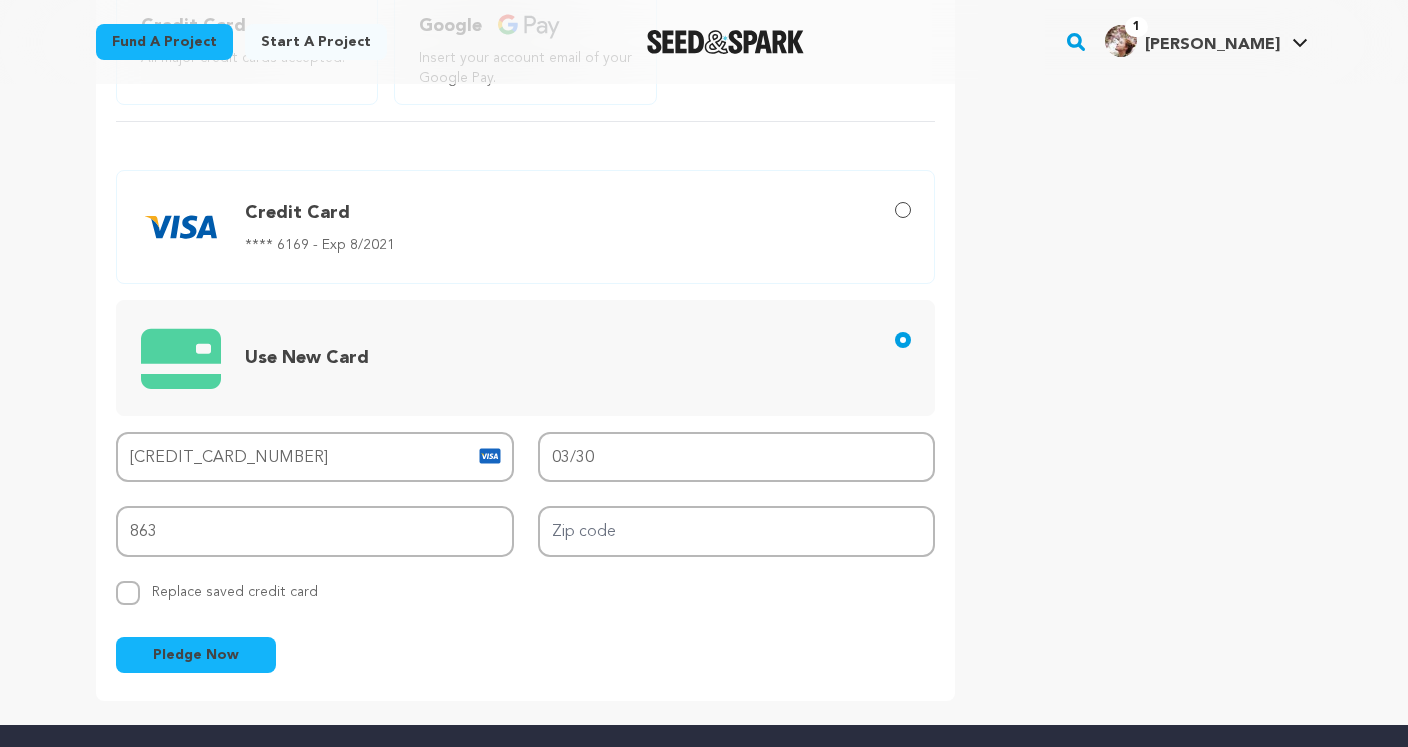 type on "[CREDIT_CARD_NUMBER]" 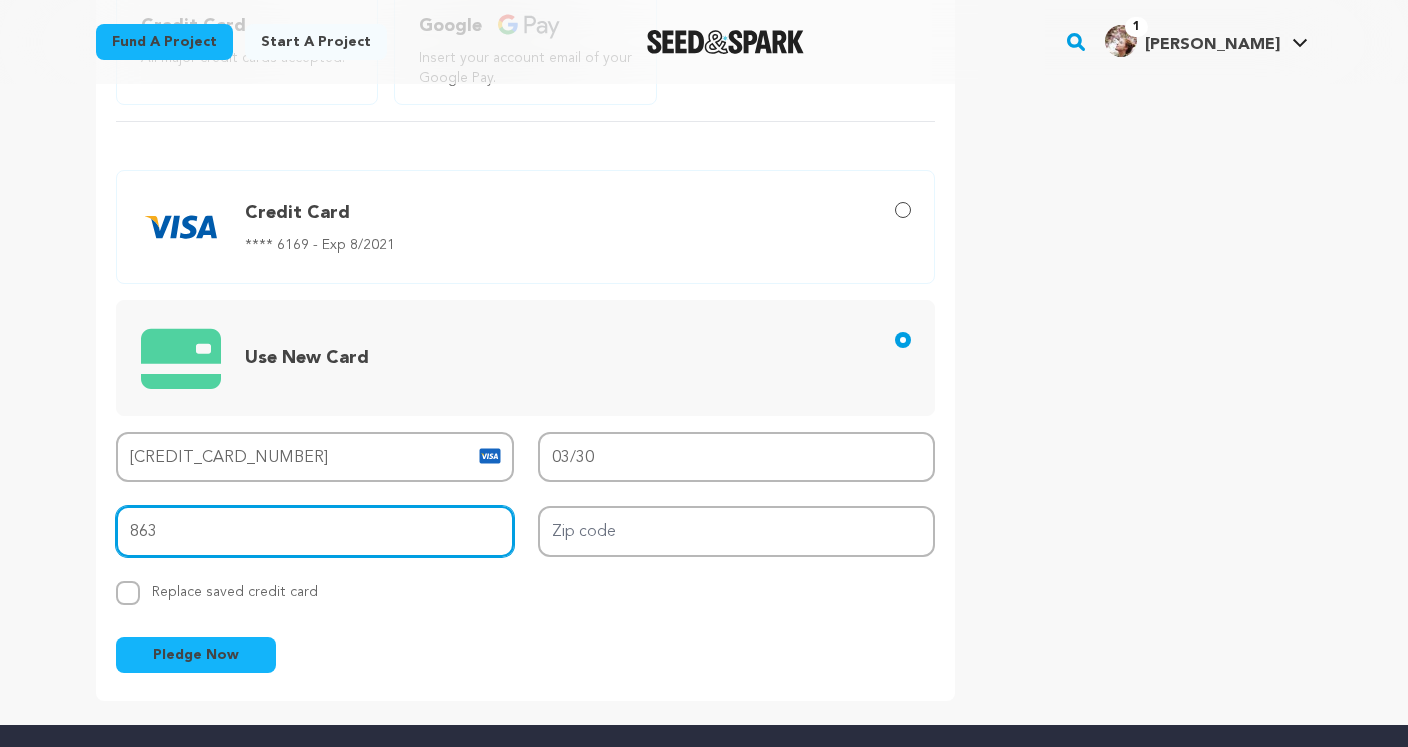 drag, startPoint x: 208, startPoint y: 550, endPoint x: 29, endPoint y: 502, distance: 185.32404 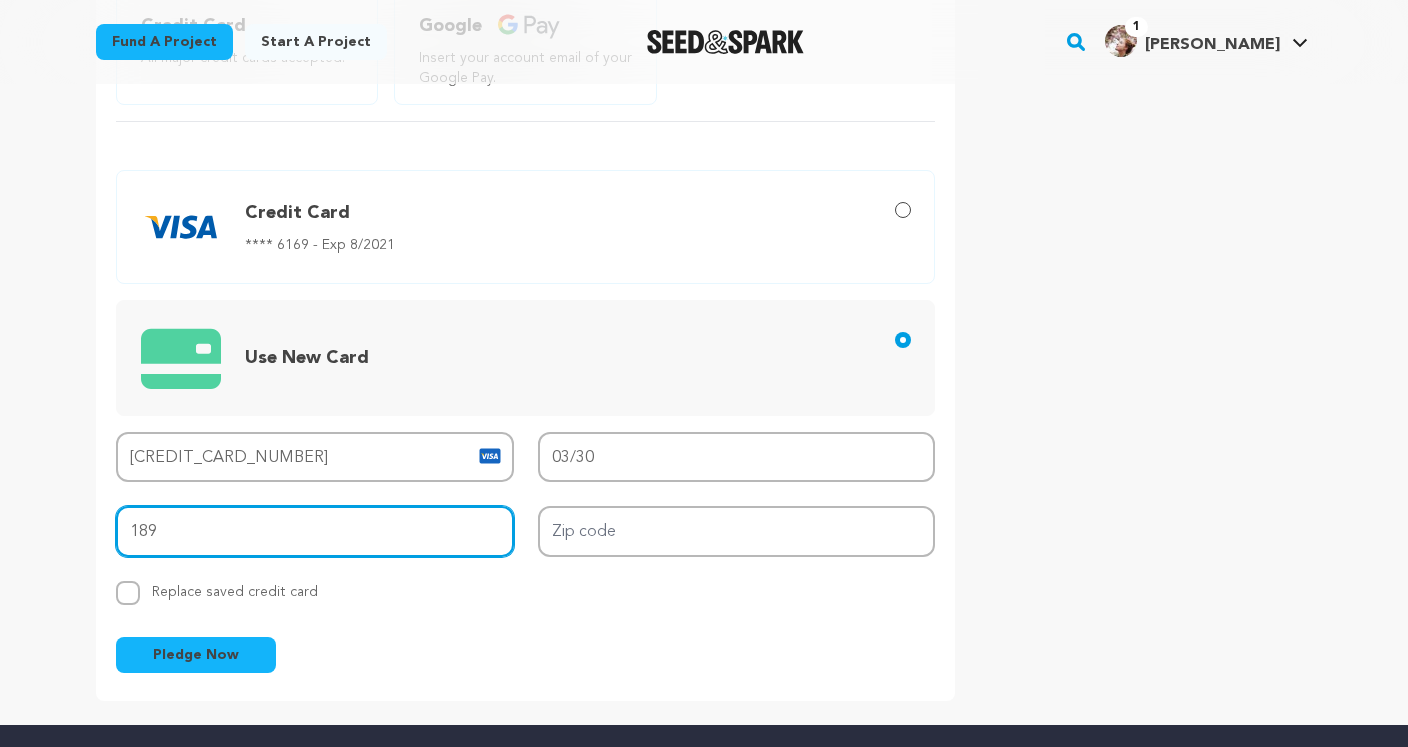 type on "189" 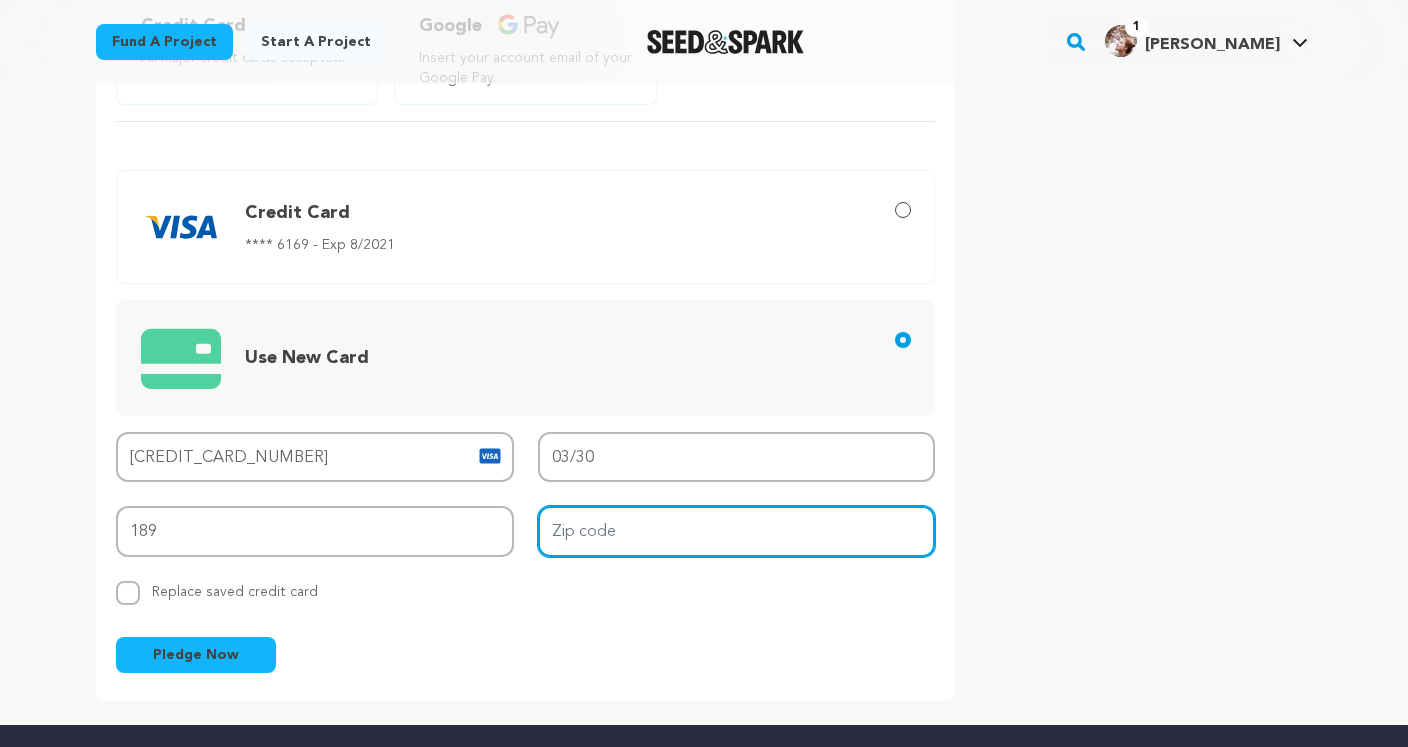 click on "Zip code" at bounding box center (737, 531) 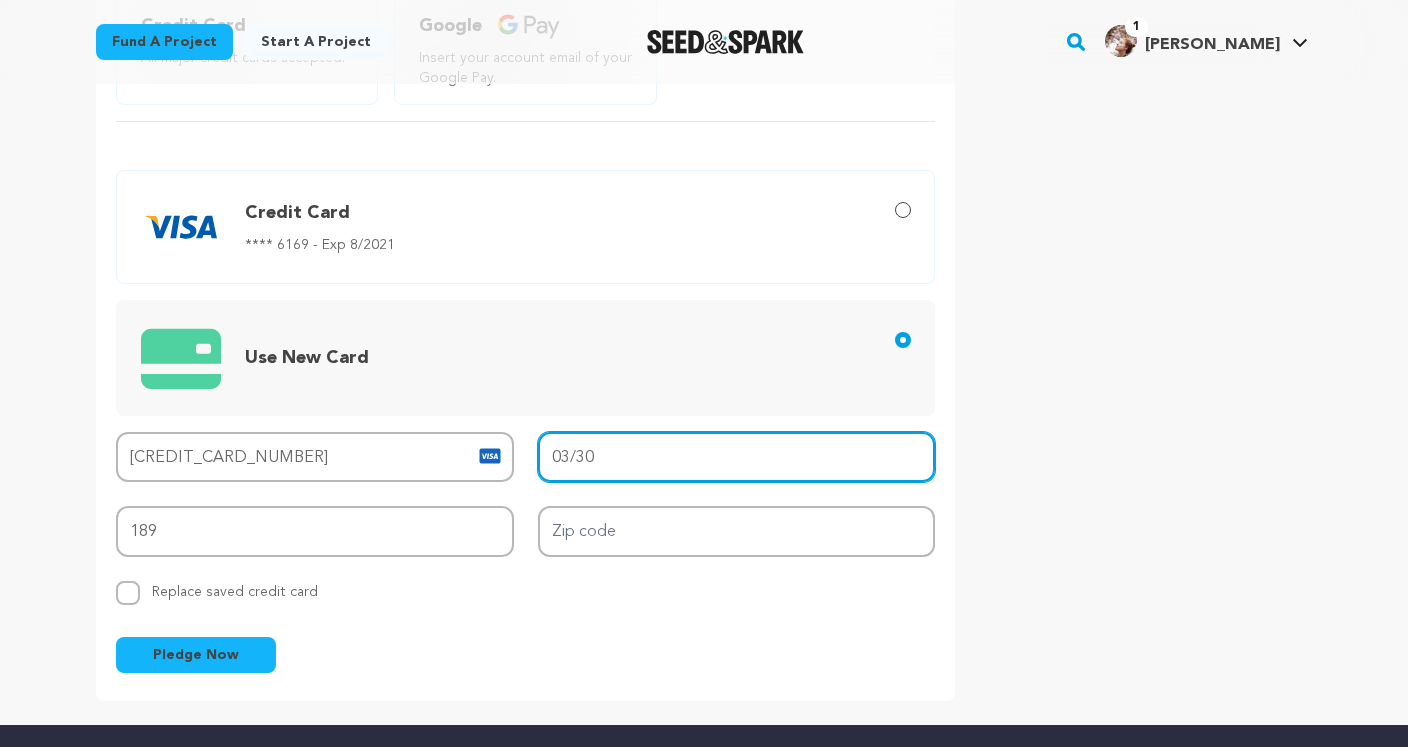 click on "03/30" at bounding box center [737, 457] 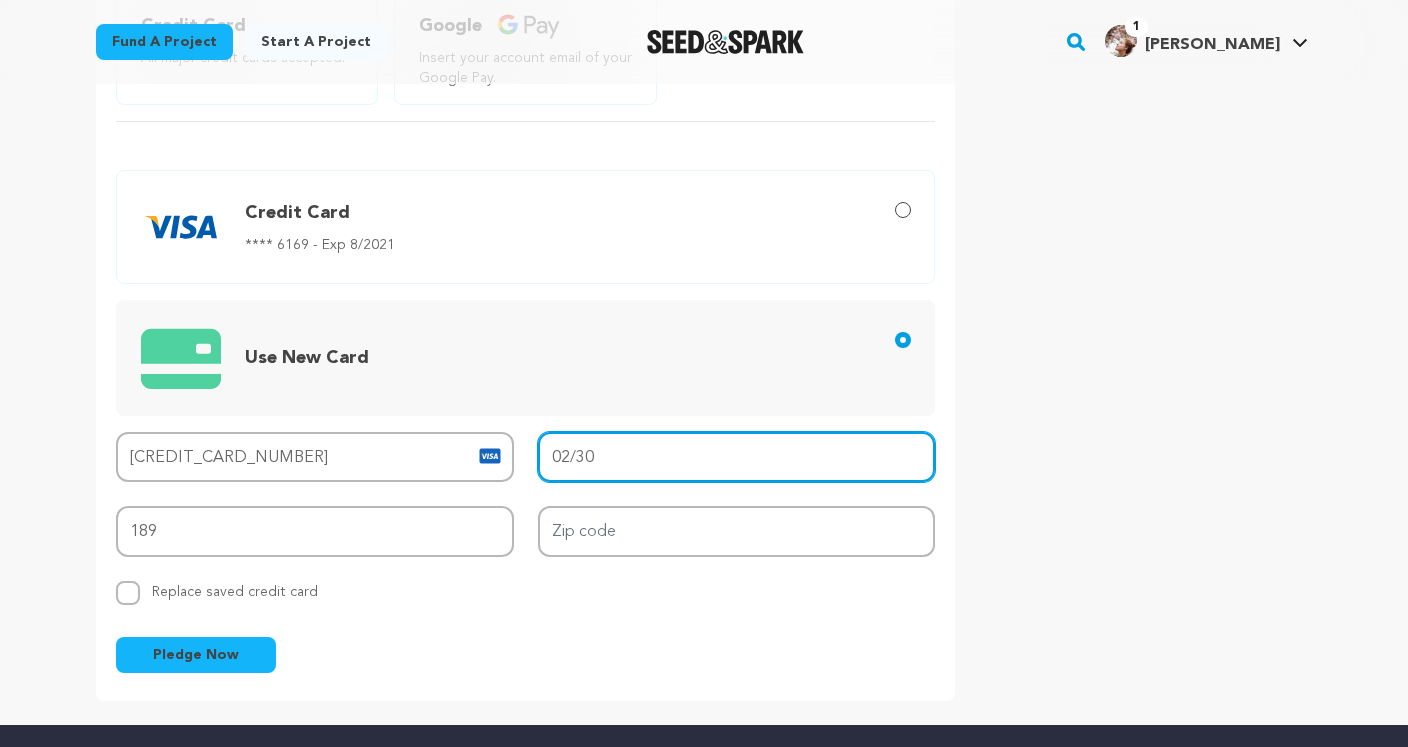 type on "02/30" 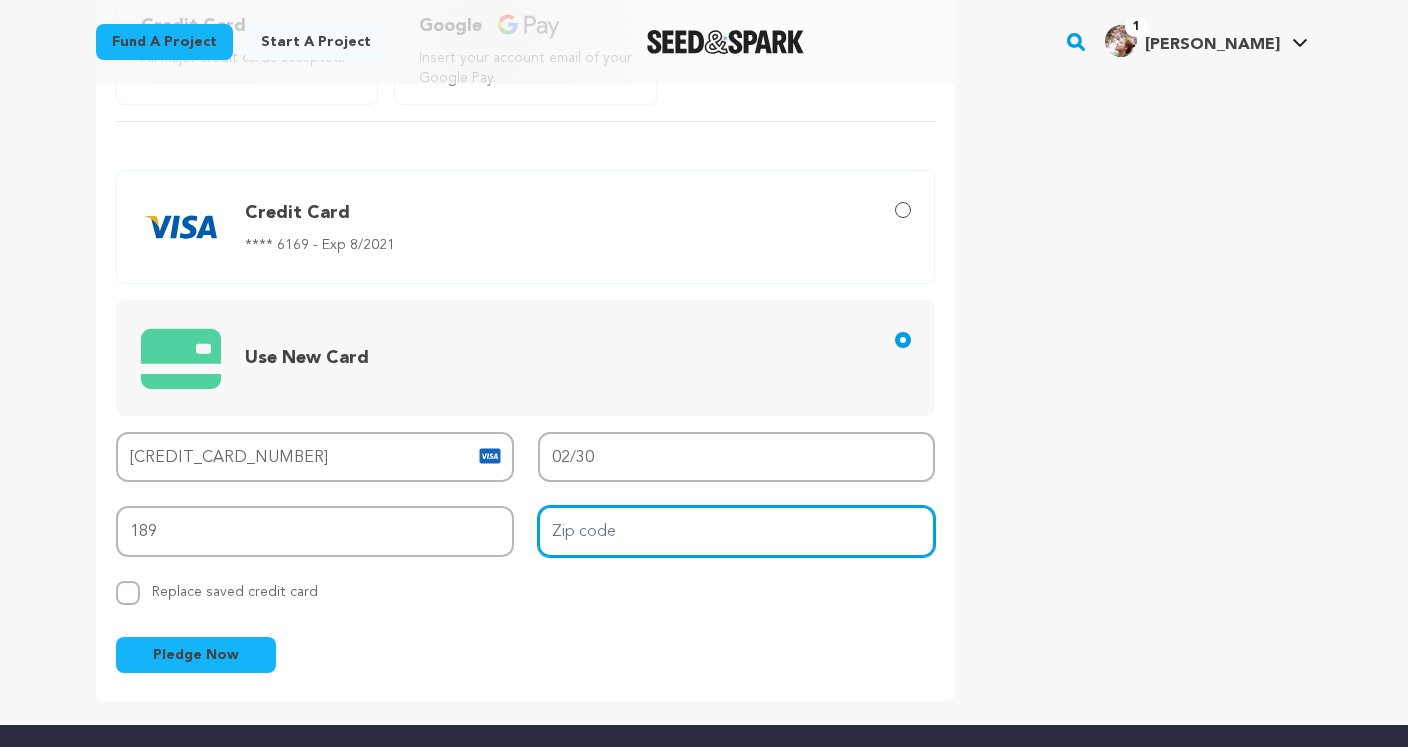 click on "Zip code" at bounding box center [737, 531] 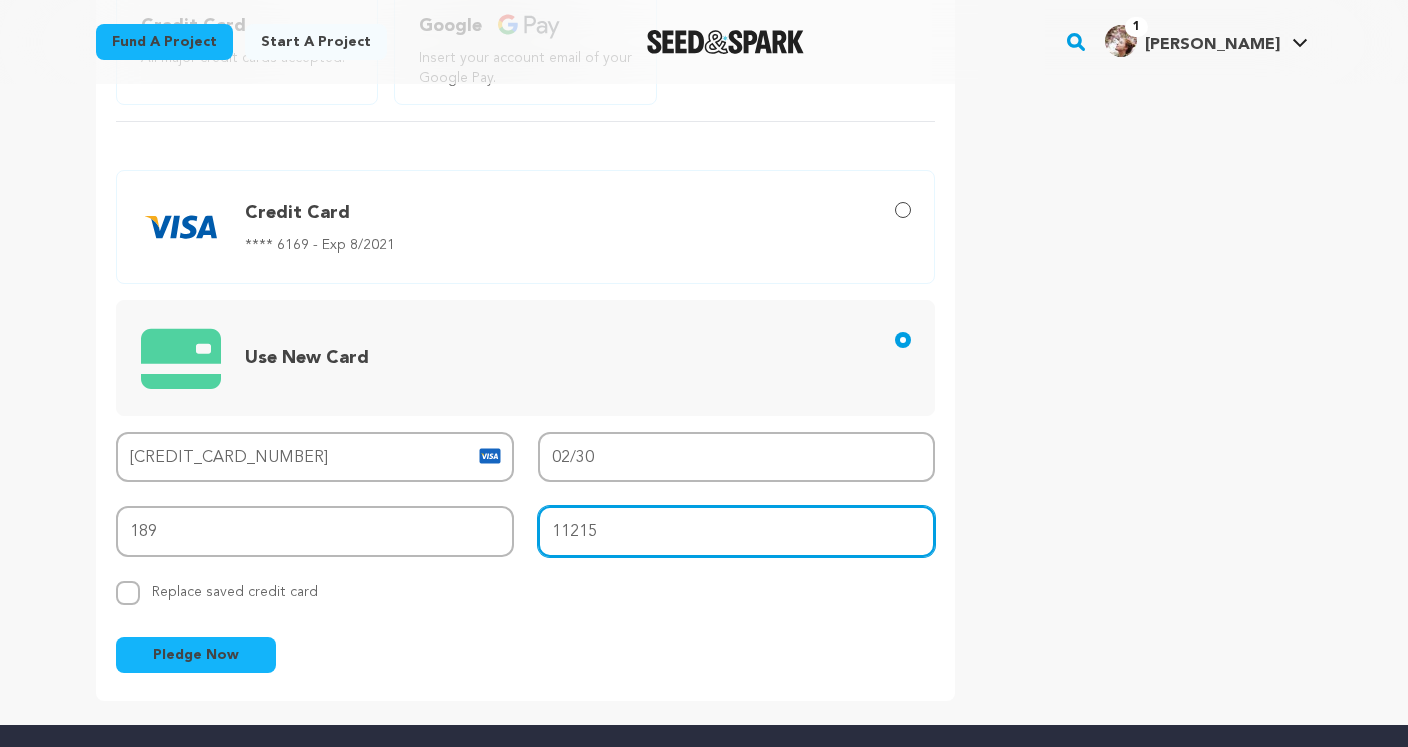 type on "11215" 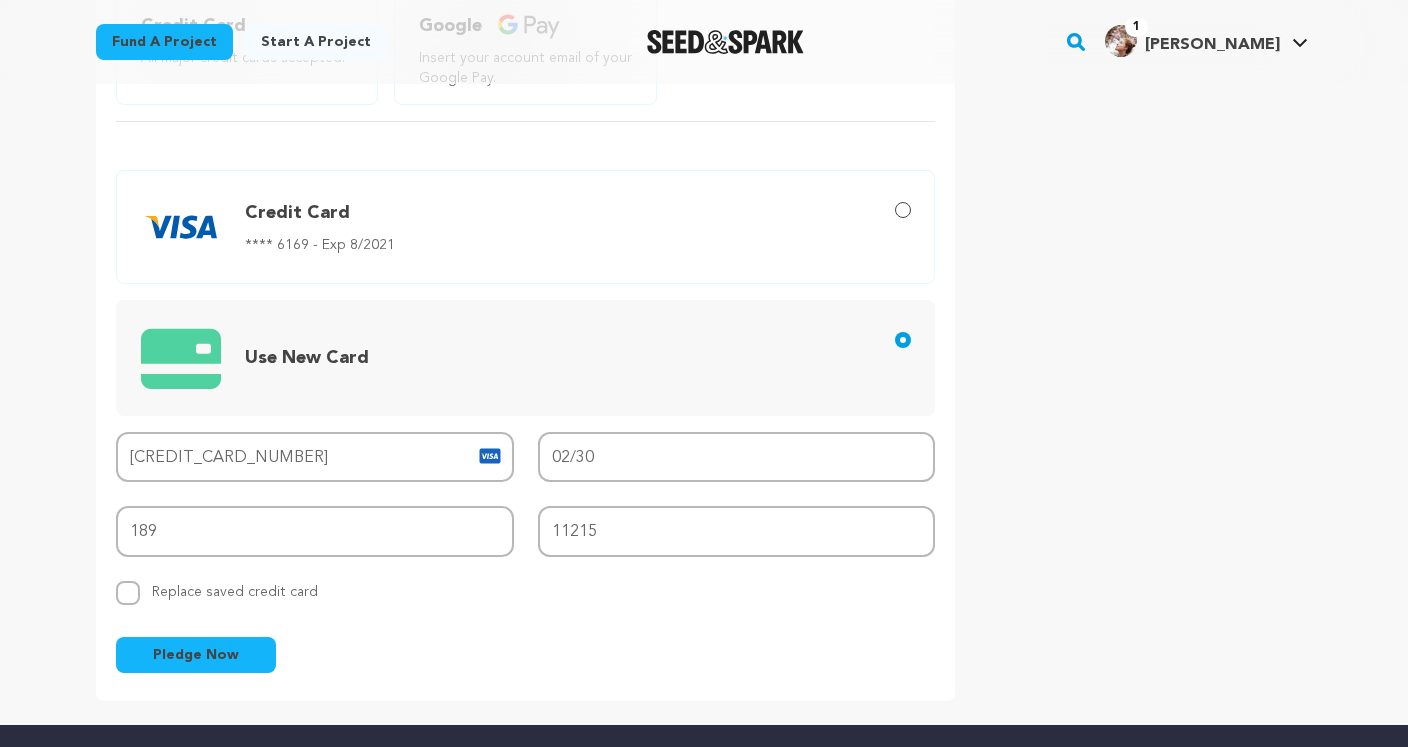 click on "Pledge Now" at bounding box center [196, 655] 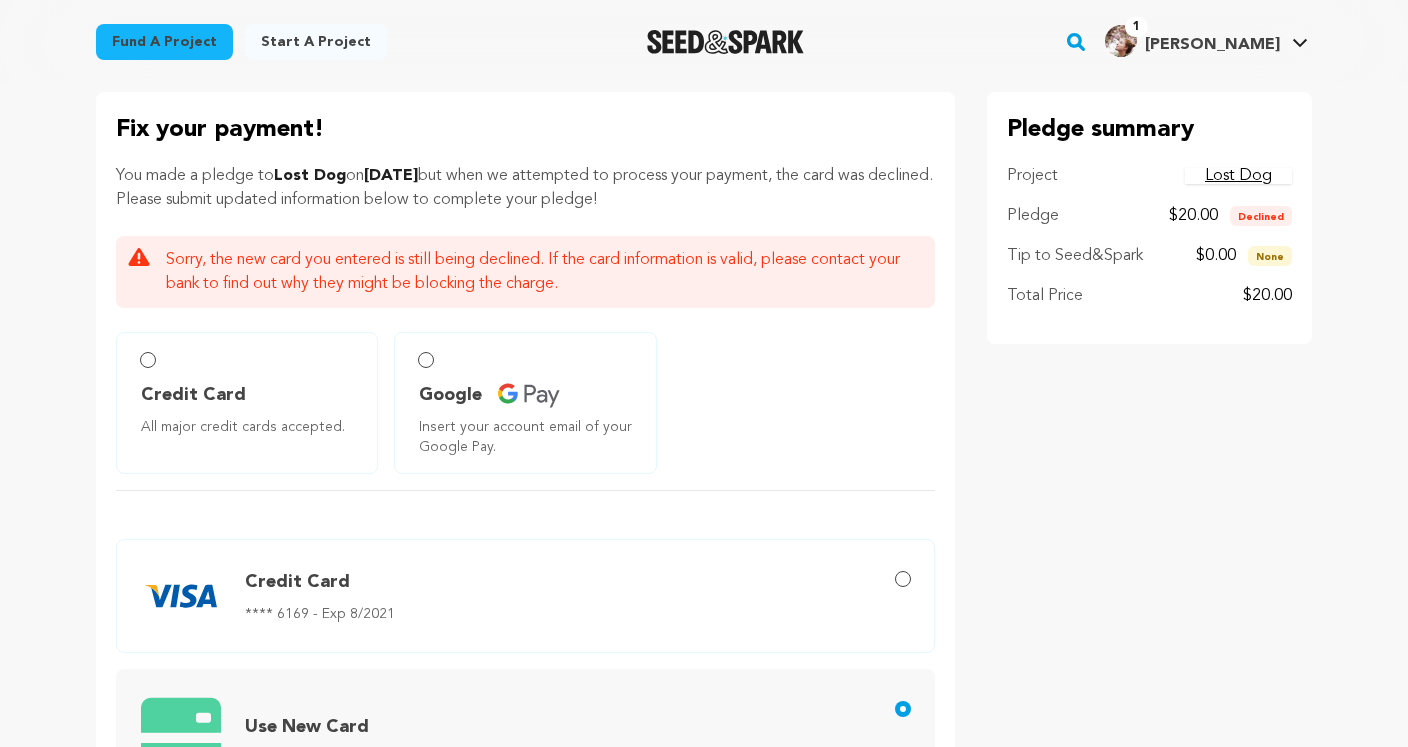 scroll, scrollTop: 0, scrollLeft: 0, axis: both 